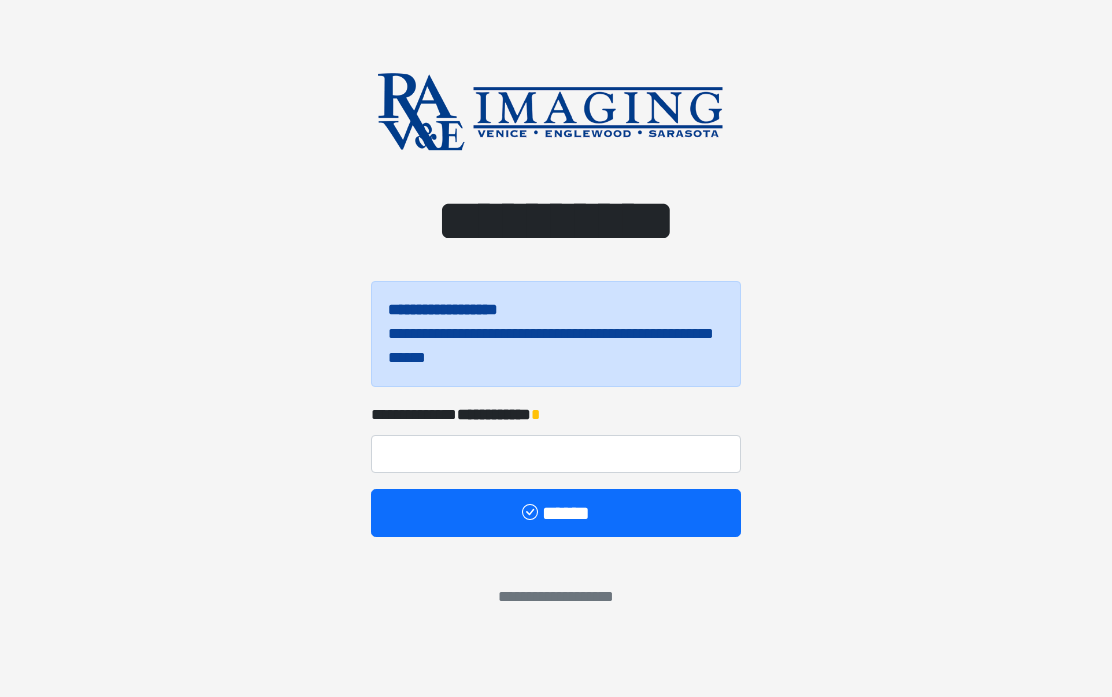 scroll, scrollTop: 0, scrollLeft: 0, axis: both 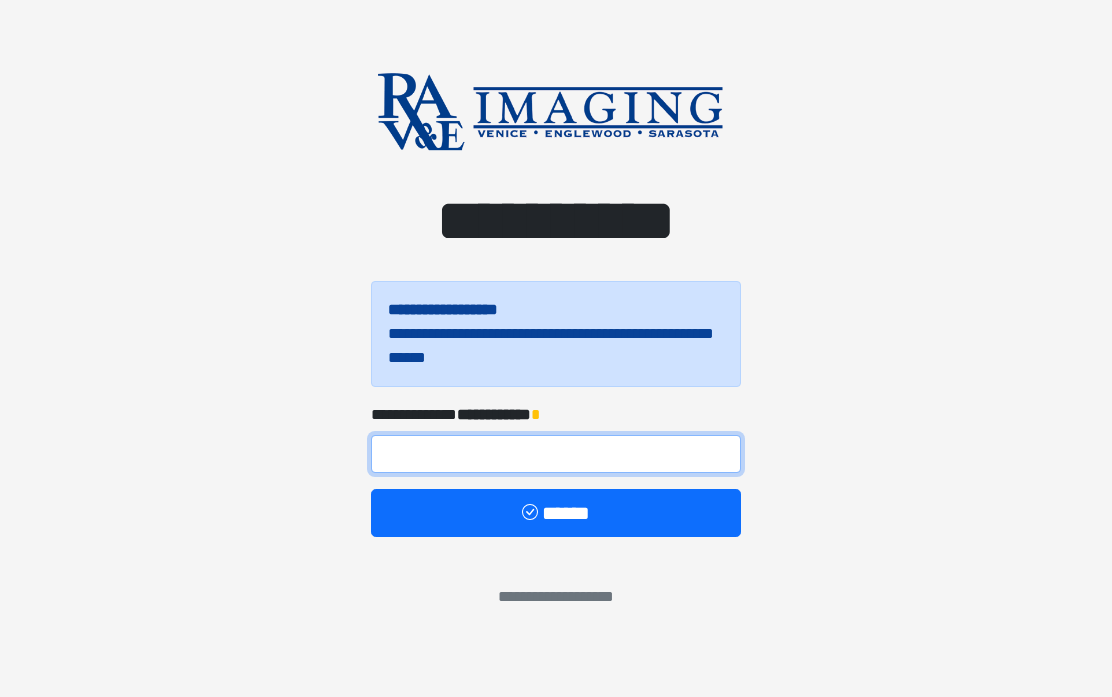 click at bounding box center [556, 454] 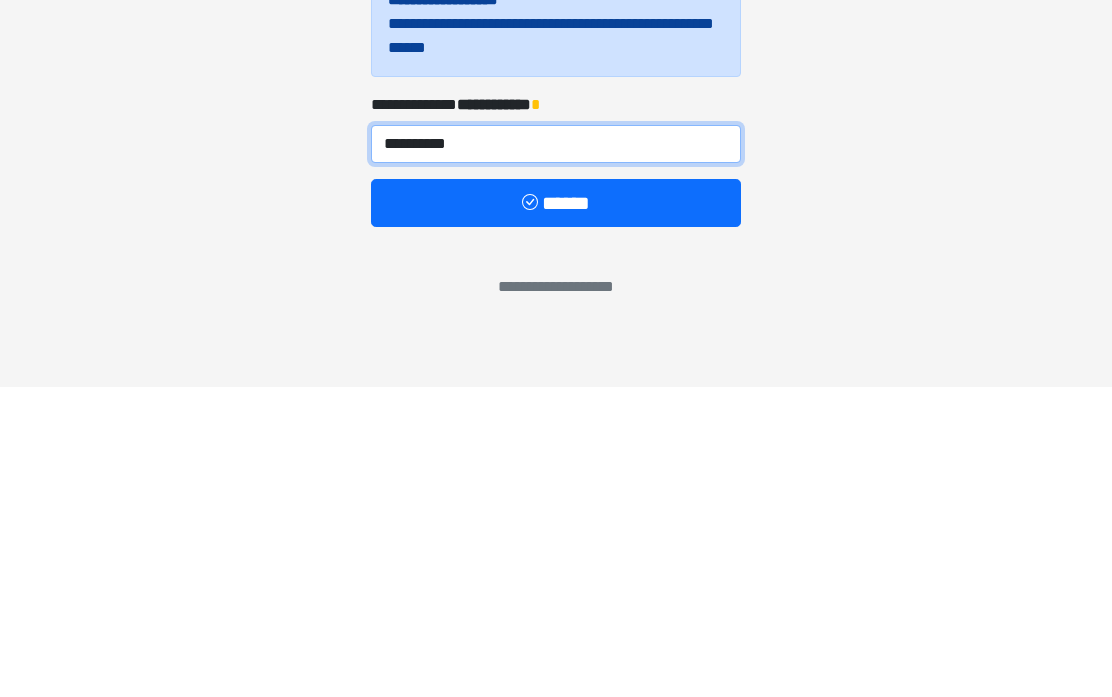 type on "**********" 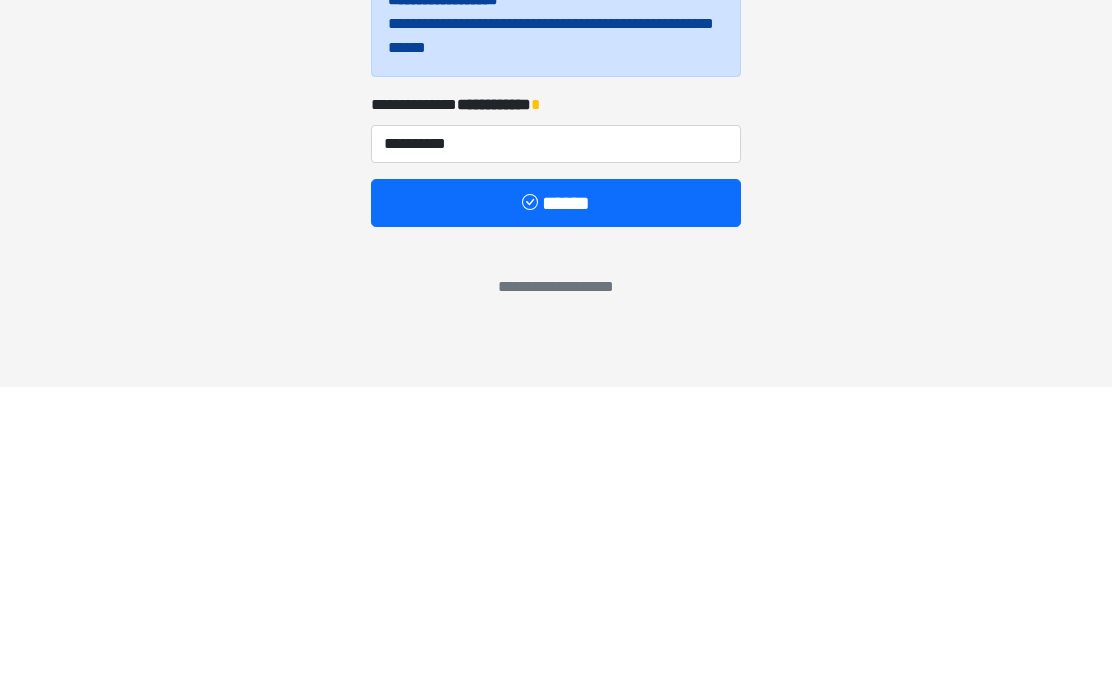 click on "******" at bounding box center (556, 513) 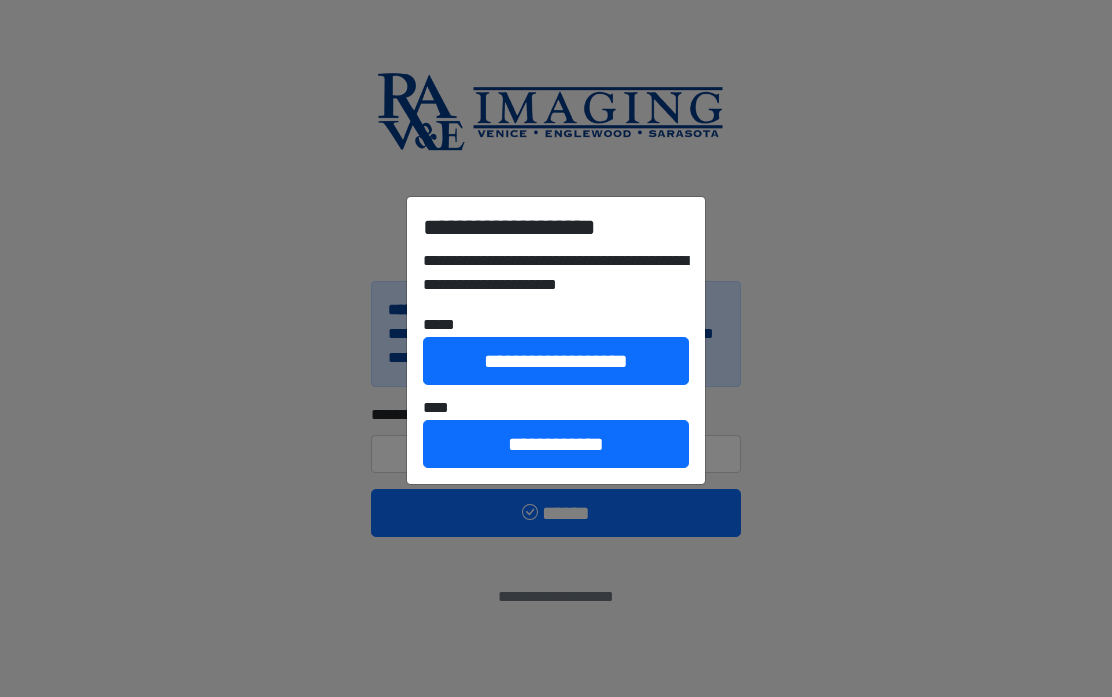 click on "**********" at bounding box center (556, 348) 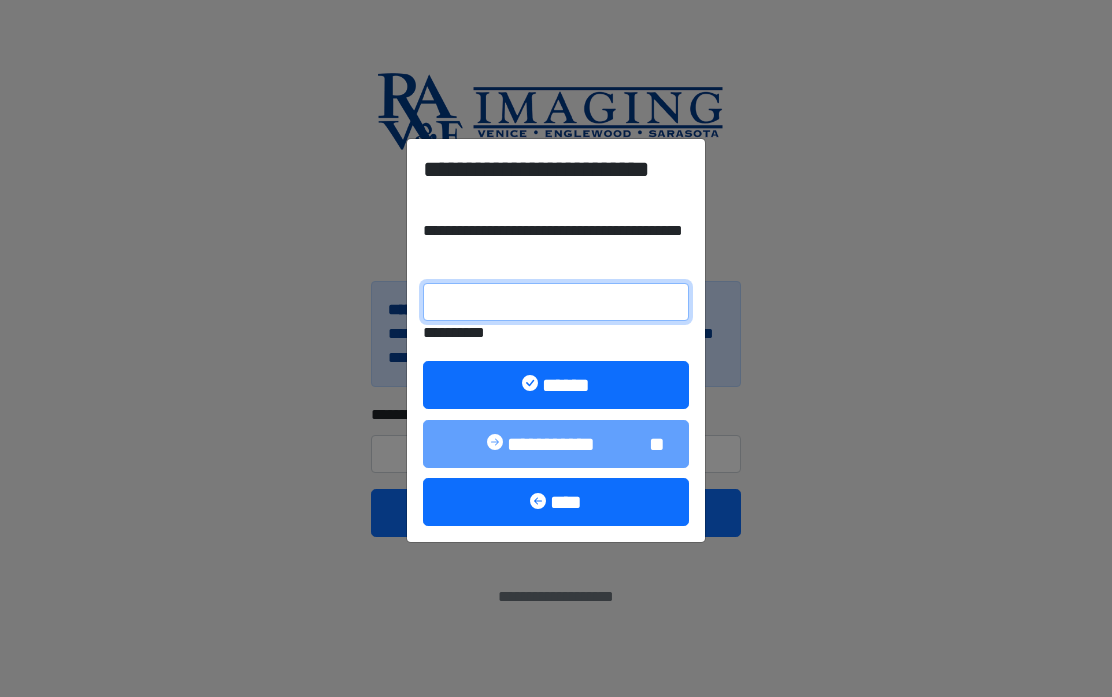 click on "**********" at bounding box center [556, 302] 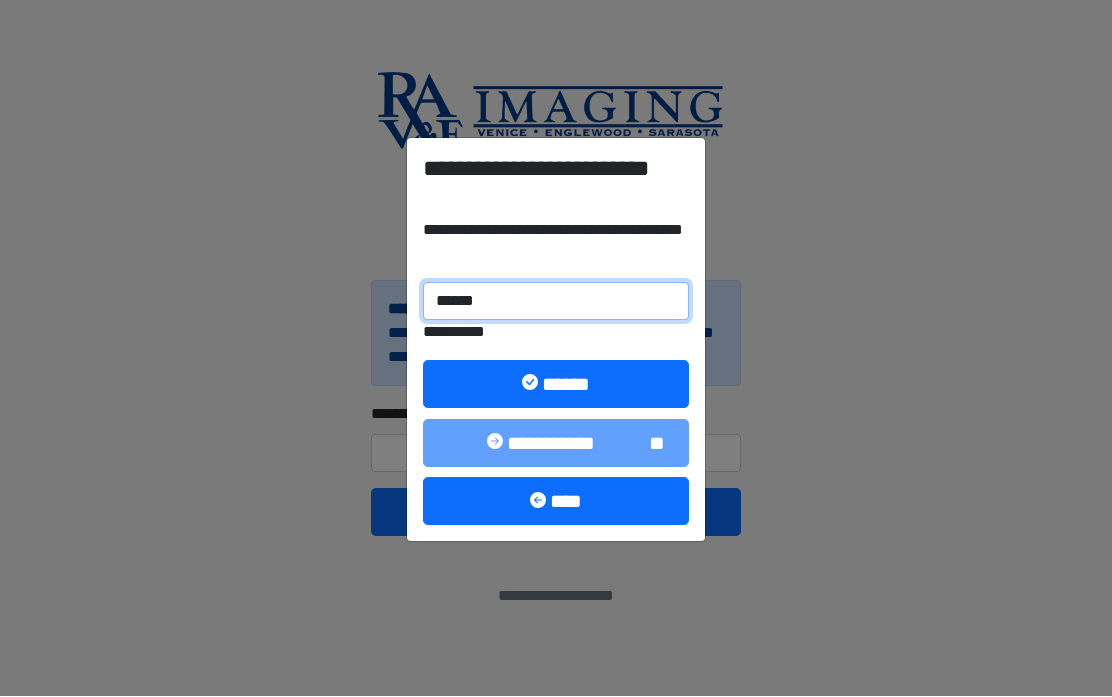type on "******" 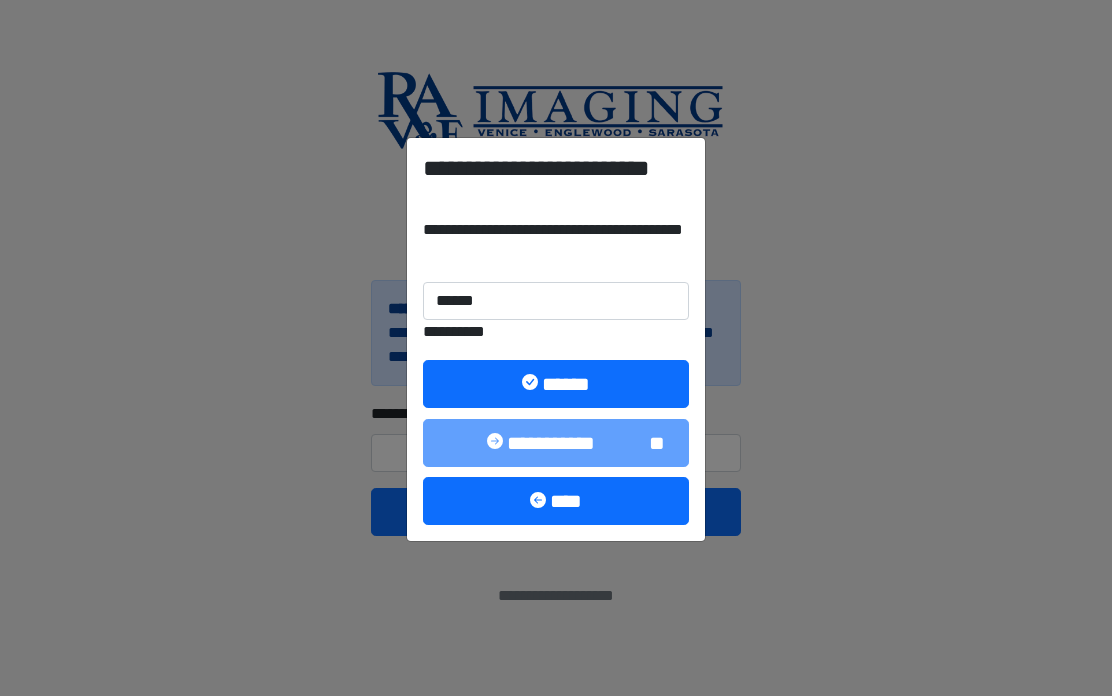 click on "******" at bounding box center [556, 385] 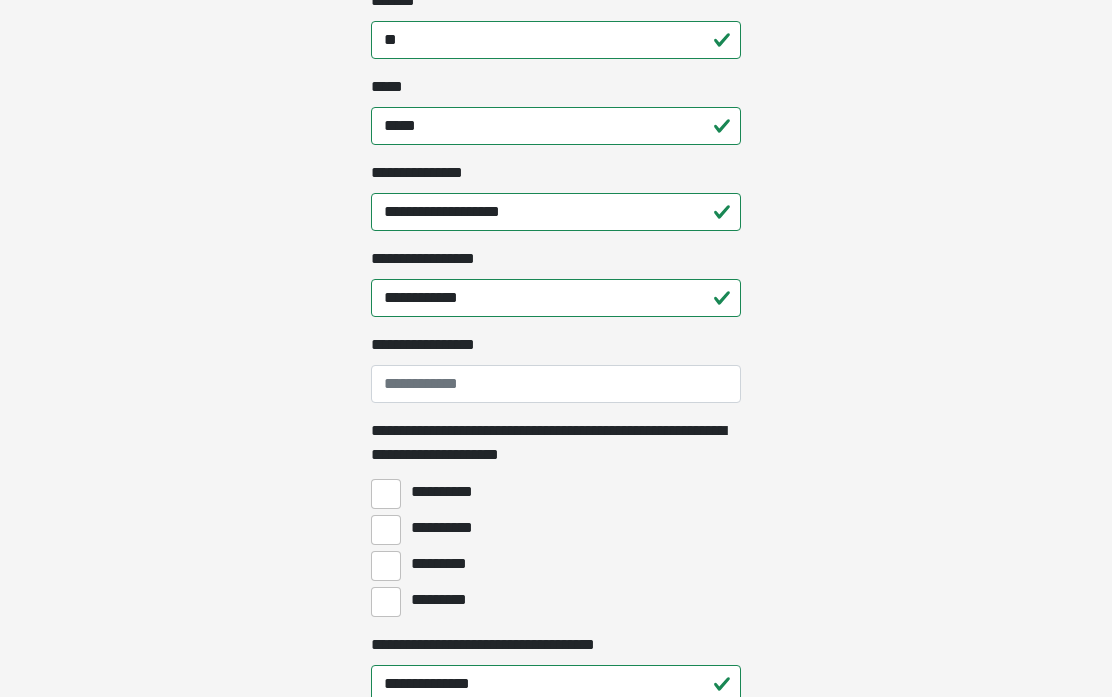 scroll, scrollTop: 1296, scrollLeft: 0, axis: vertical 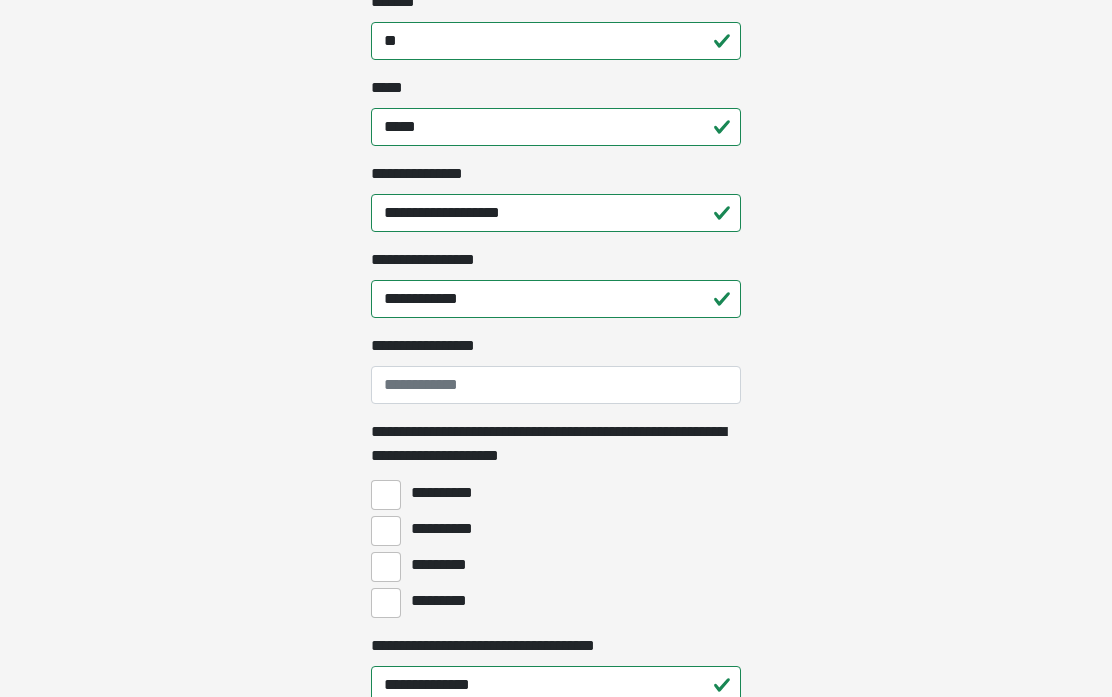 click on "**********" at bounding box center (386, 532) 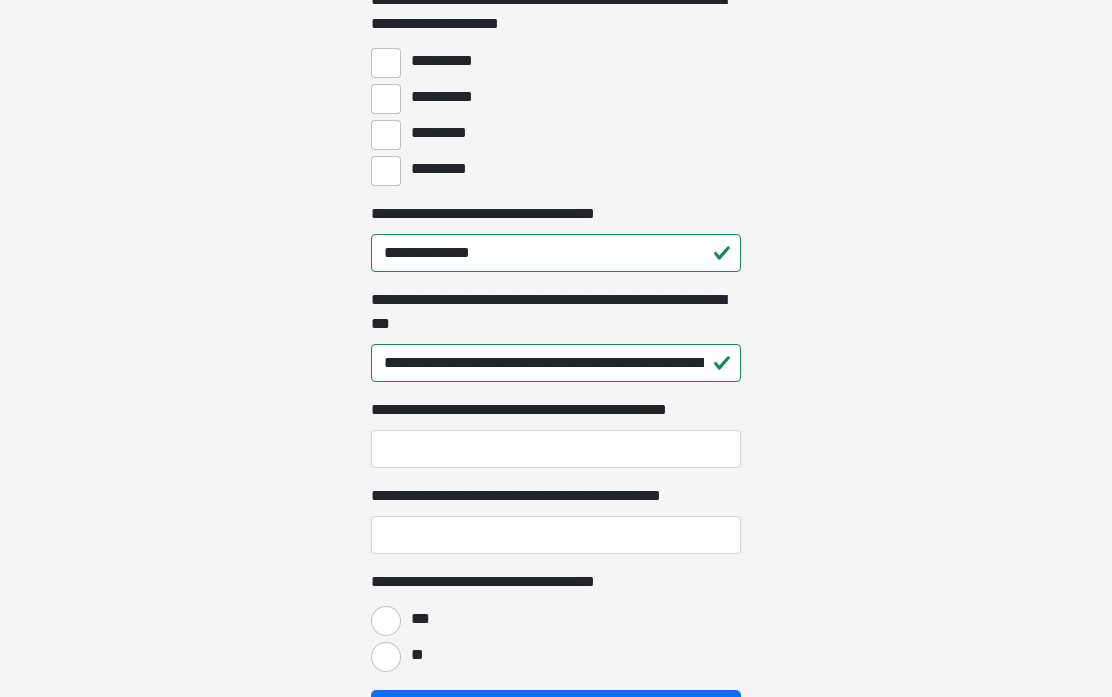 scroll, scrollTop: 1781, scrollLeft: 0, axis: vertical 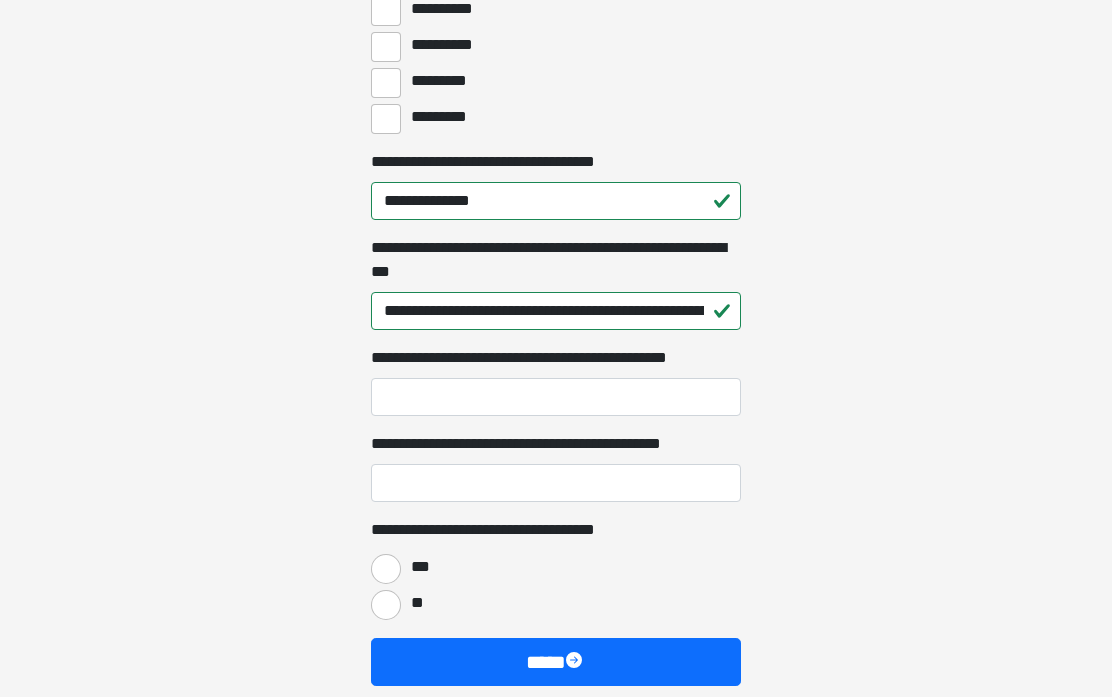 click on "***" at bounding box center (386, 569) 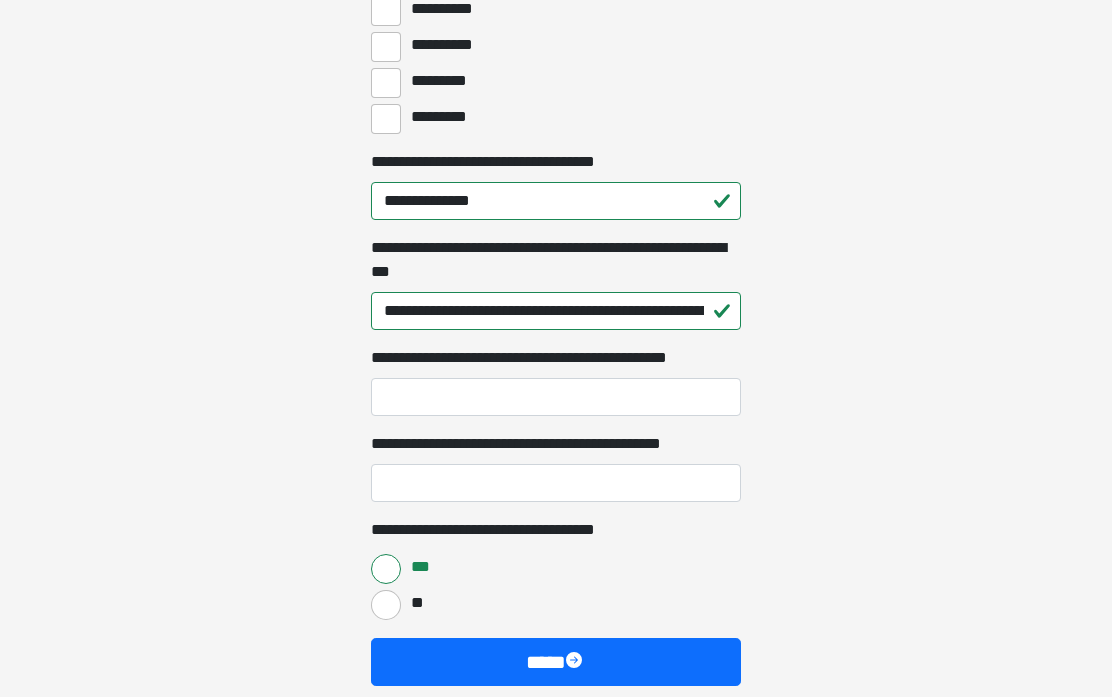 click at bounding box center [576, 662] 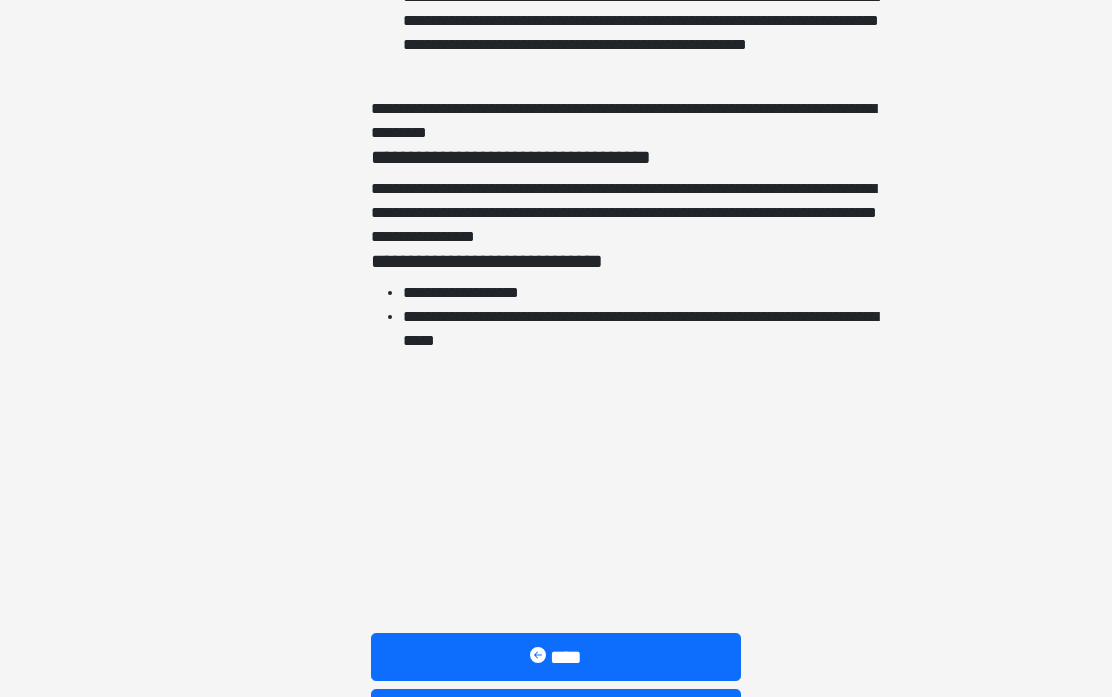 scroll, scrollTop: 4523, scrollLeft: 0, axis: vertical 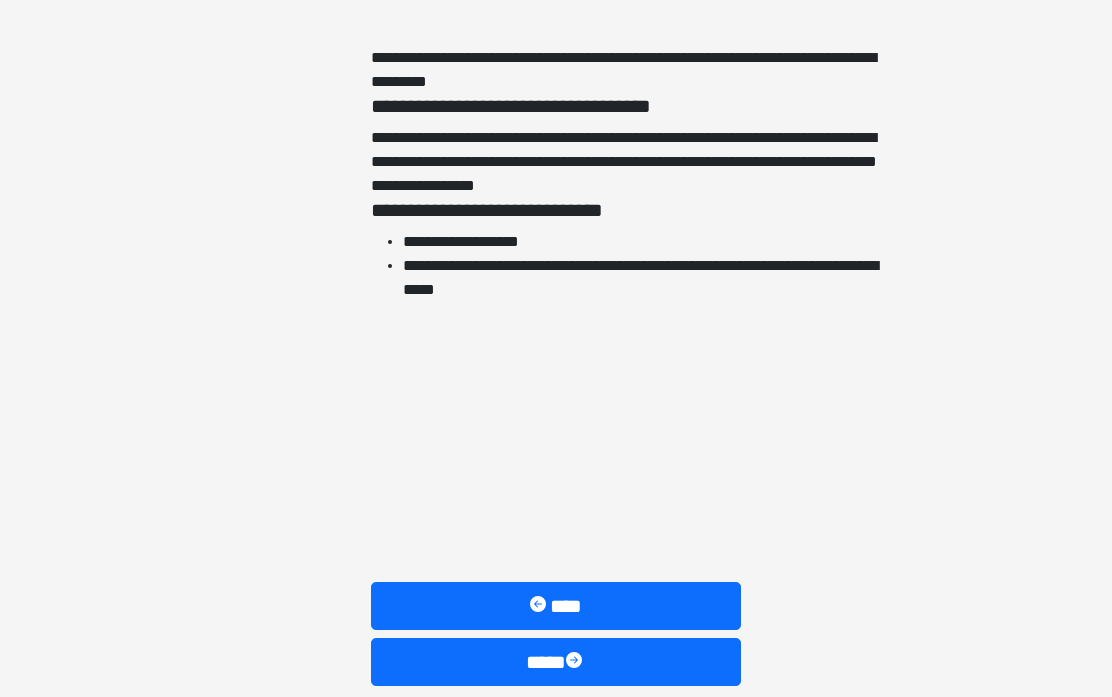 click at bounding box center (576, 662) 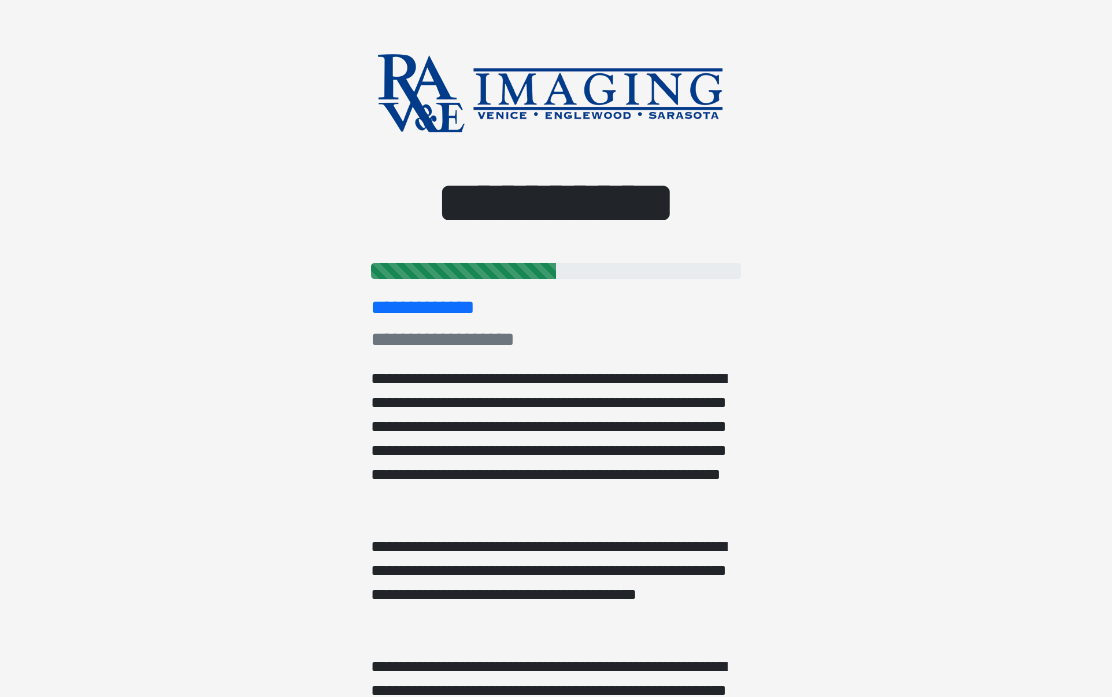 scroll, scrollTop: 0, scrollLeft: 0, axis: both 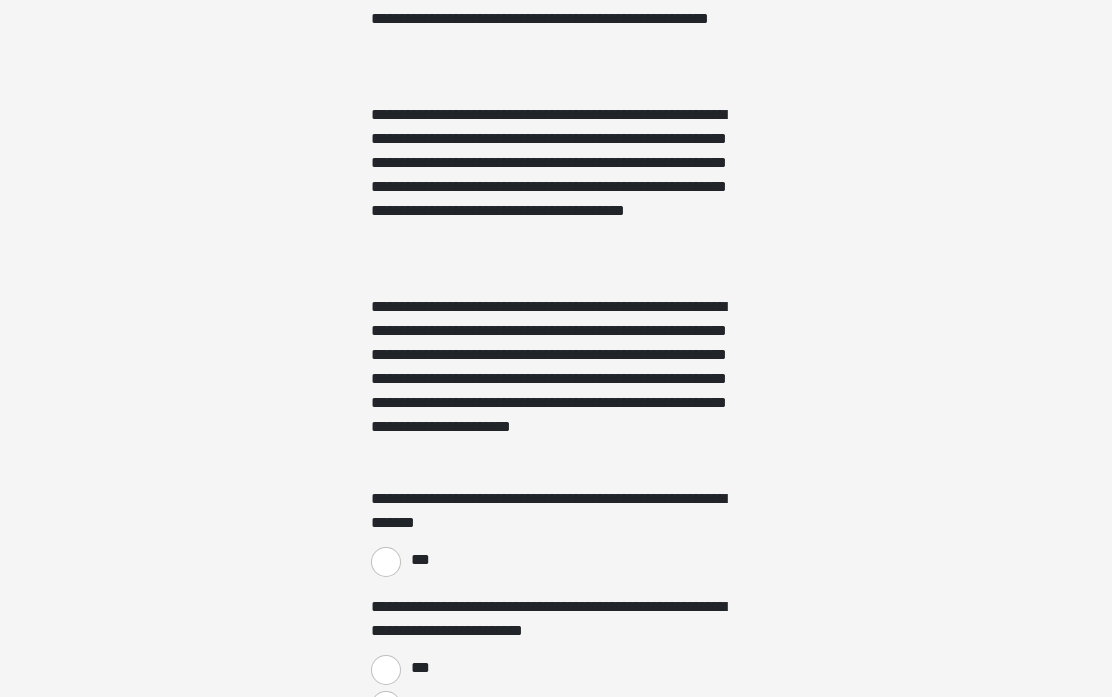 click on "***" at bounding box center [386, 563] 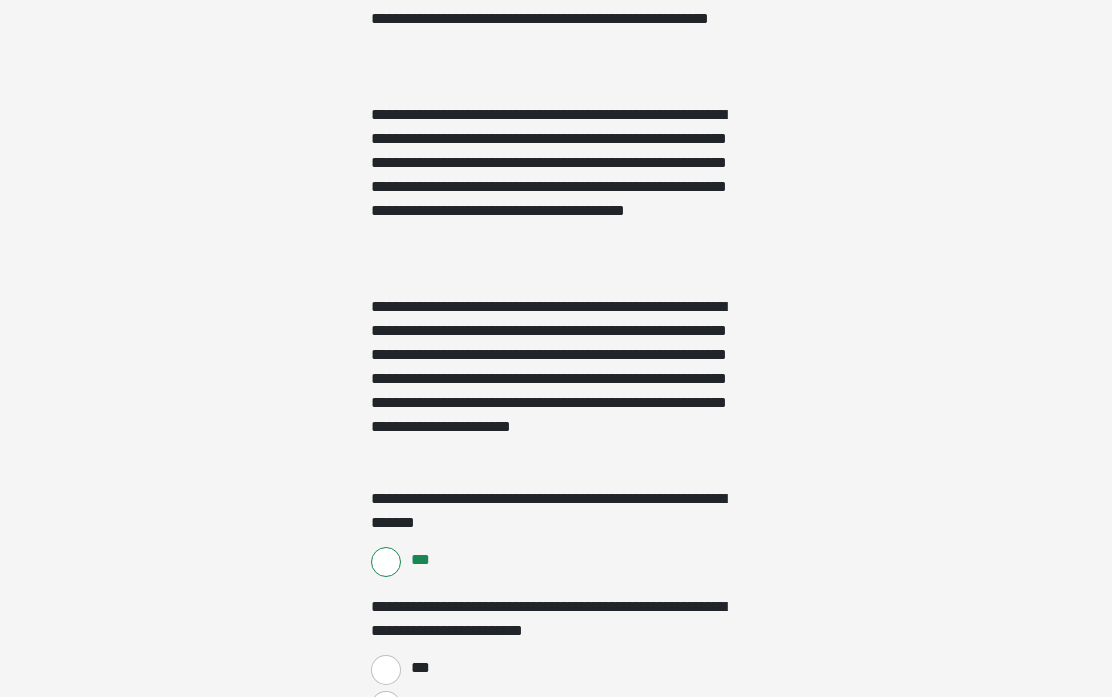 scroll, scrollTop: 1034, scrollLeft: 0, axis: vertical 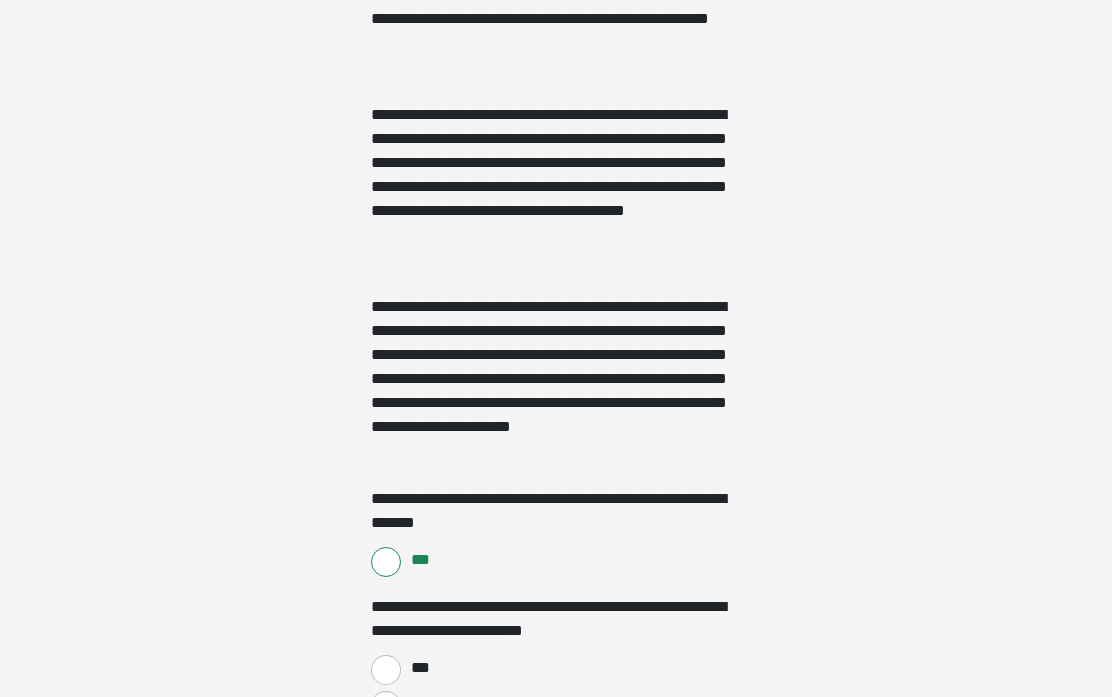 click on "***" at bounding box center [386, 670] 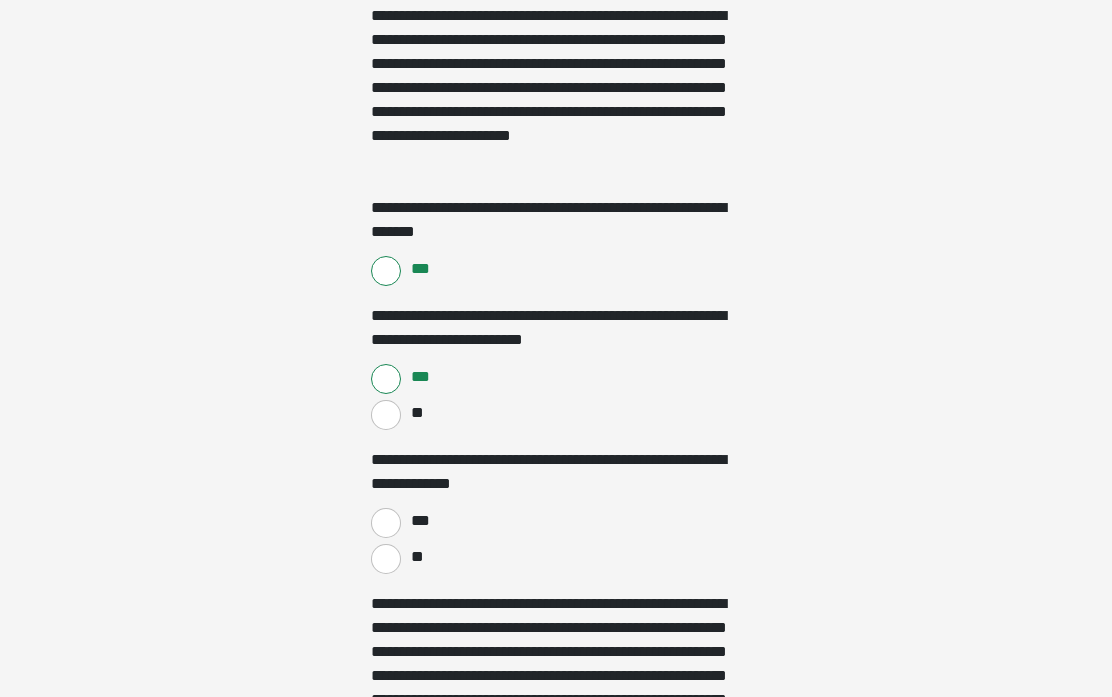 scroll, scrollTop: 1326, scrollLeft: 0, axis: vertical 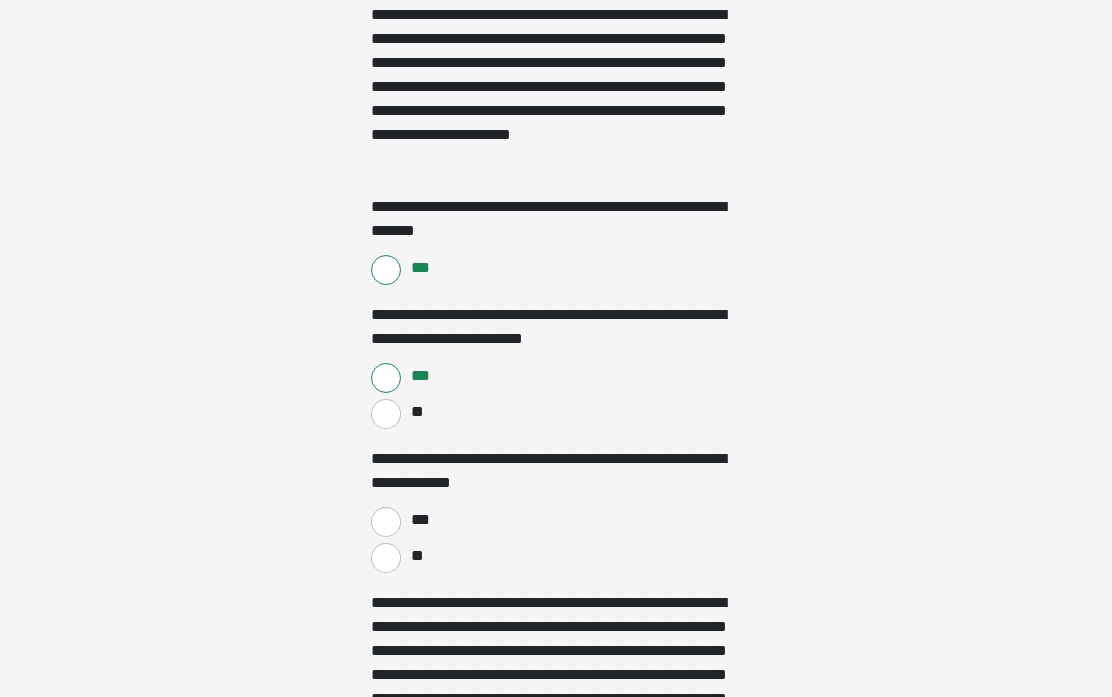click on "**" at bounding box center [386, 558] 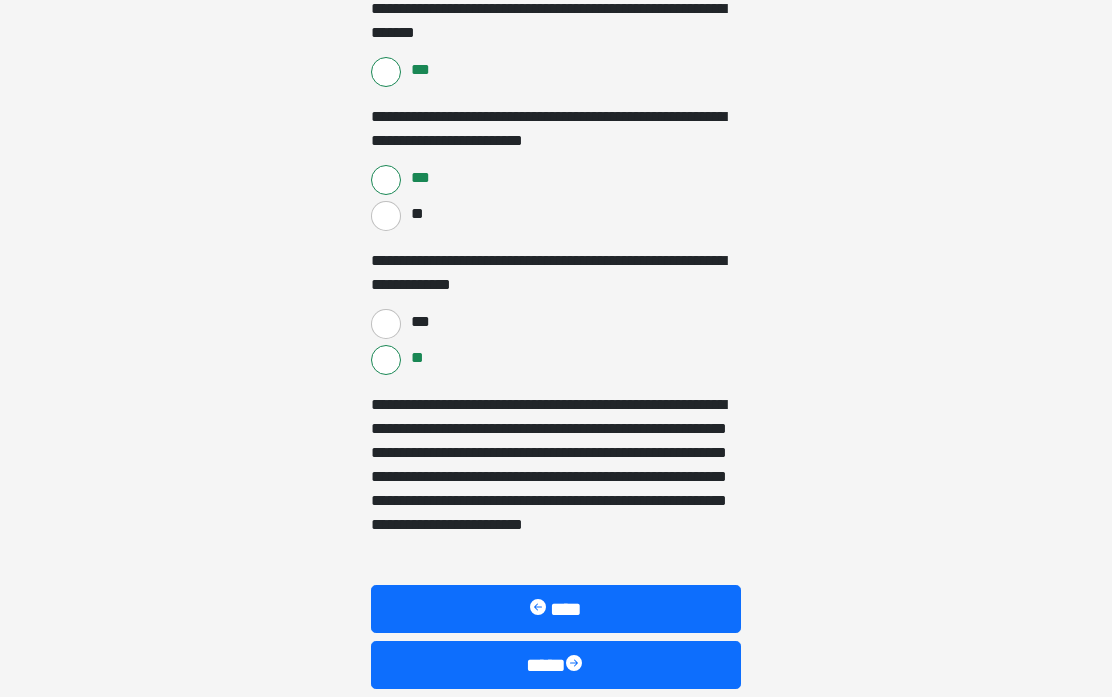 scroll, scrollTop: 1524, scrollLeft: 0, axis: vertical 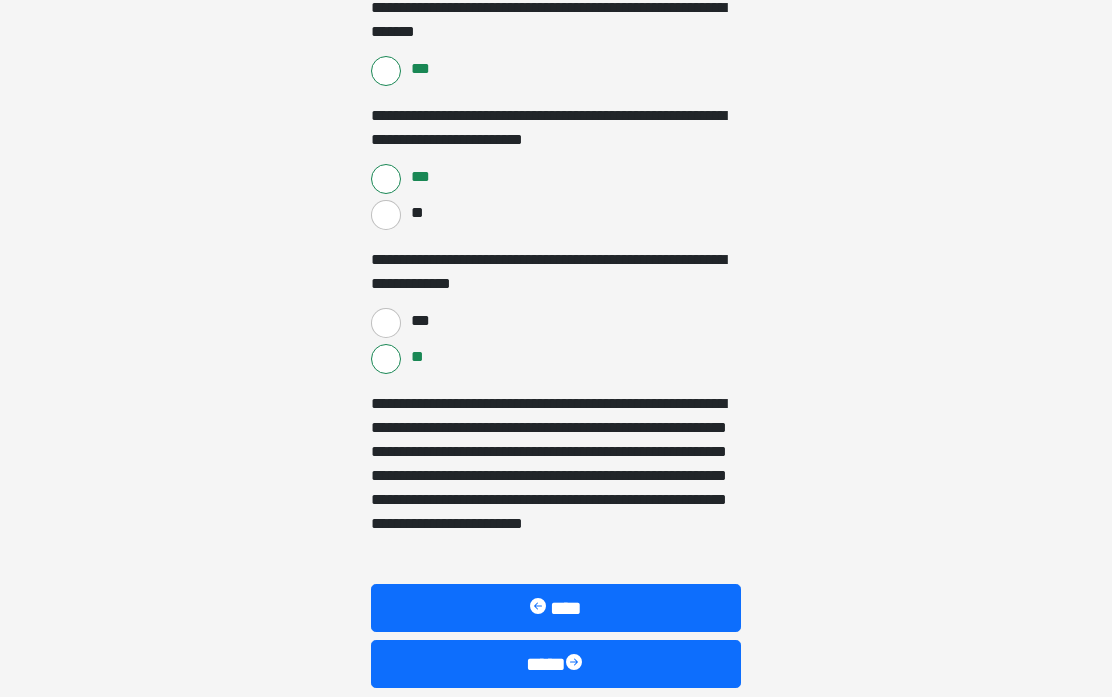 click on "****" at bounding box center [556, 665] 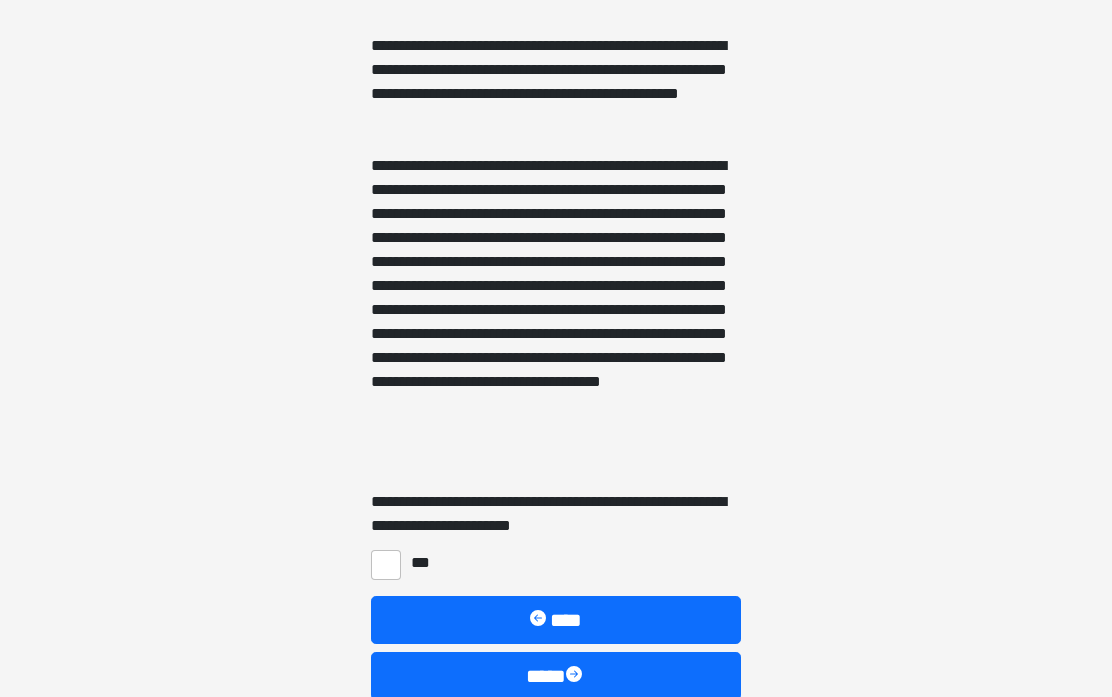 scroll, scrollTop: 781, scrollLeft: 0, axis: vertical 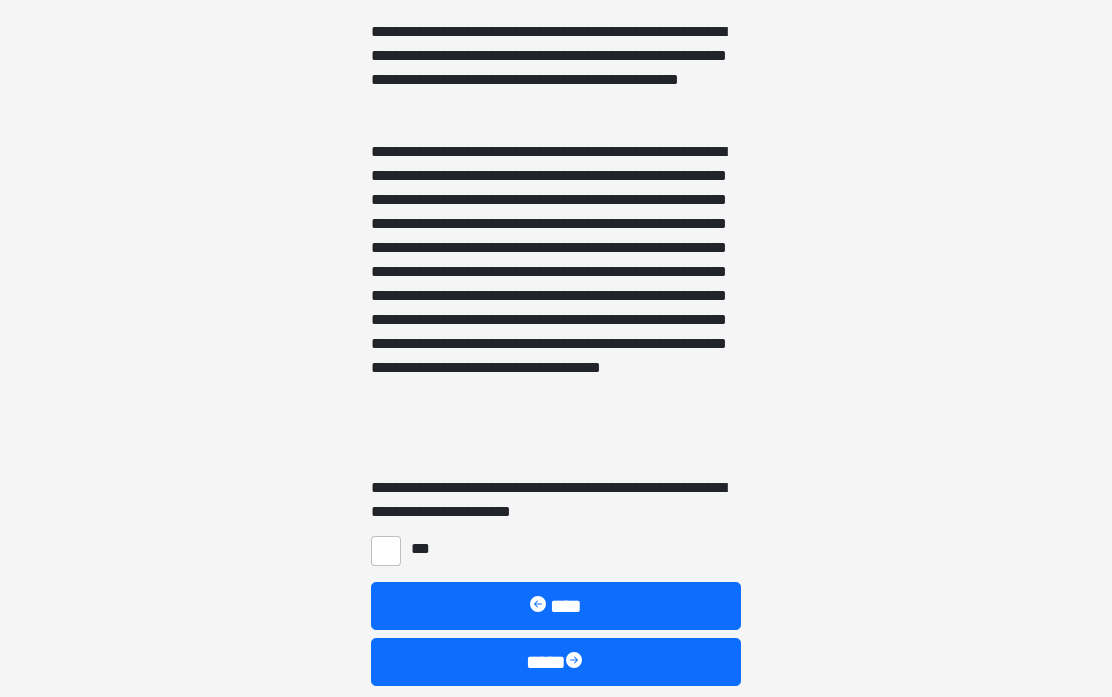 click on "***" at bounding box center (386, 551) 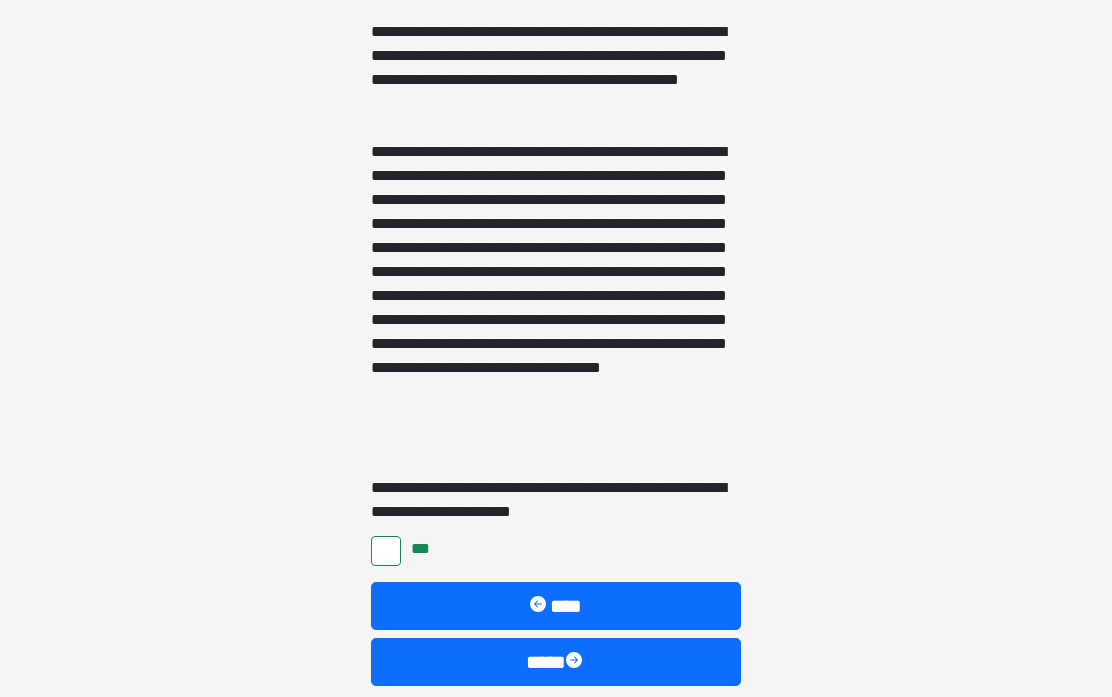 click at bounding box center (576, 662) 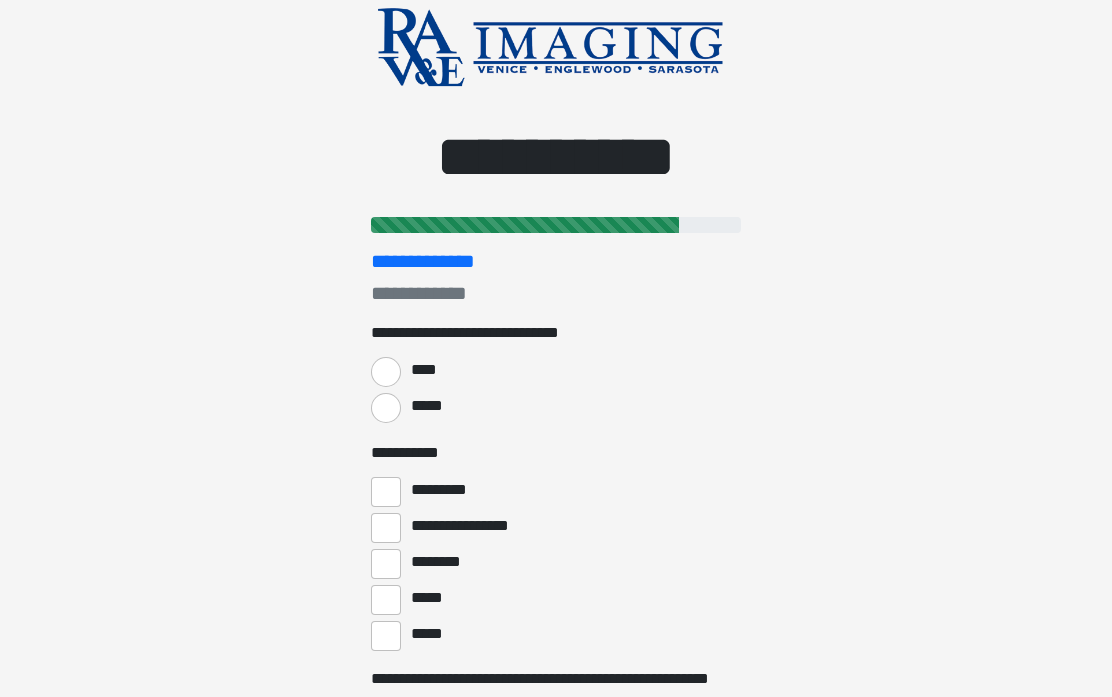scroll, scrollTop: 0, scrollLeft: 0, axis: both 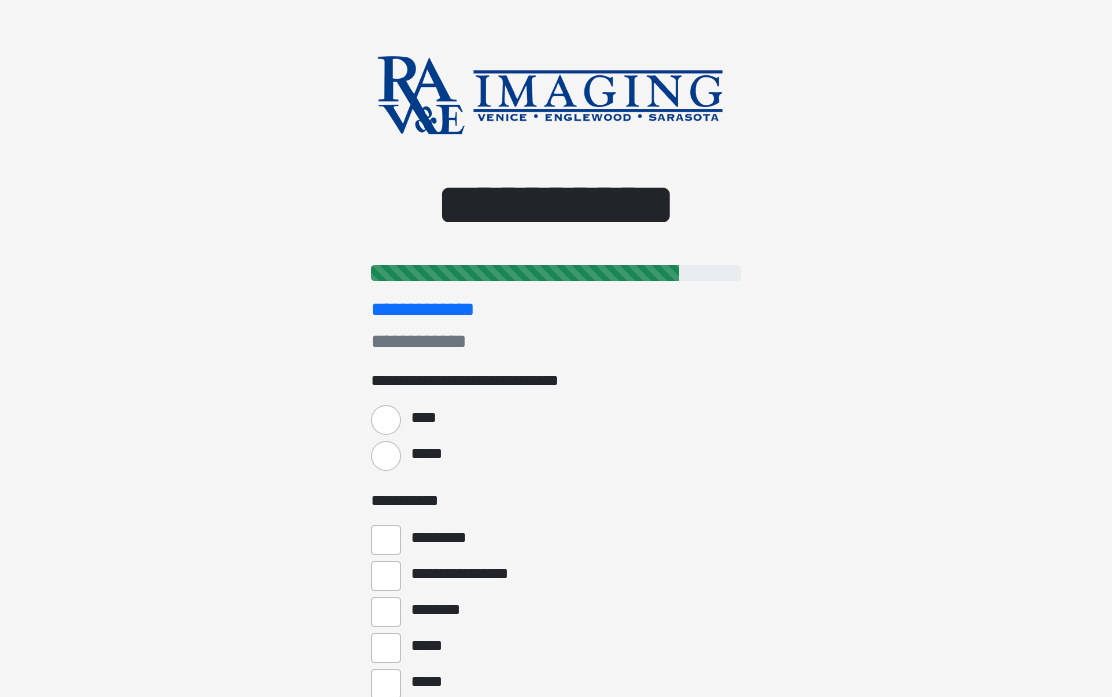 click on "*****" at bounding box center (386, 456) 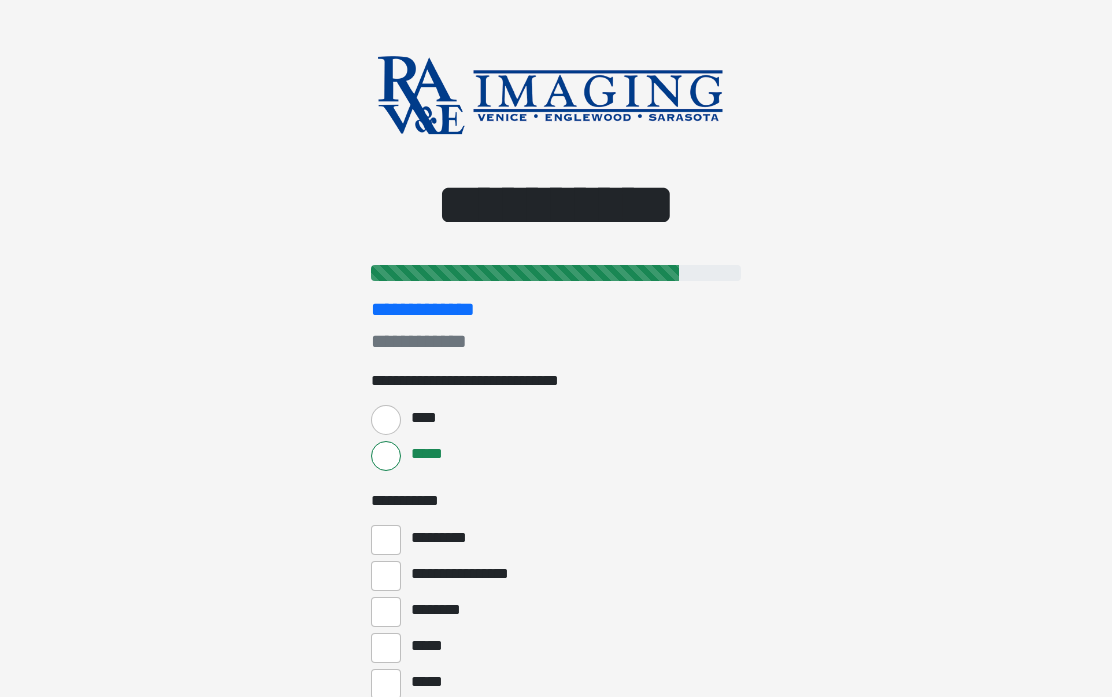 click on "*********" at bounding box center (386, 540) 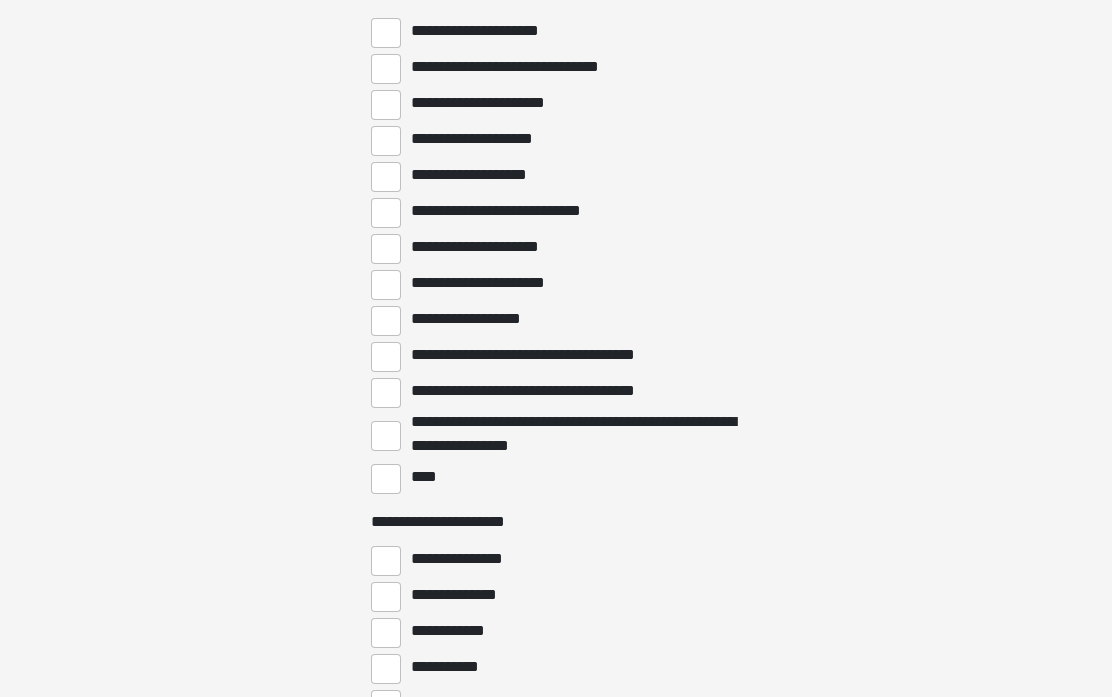 scroll, scrollTop: 757, scrollLeft: 0, axis: vertical 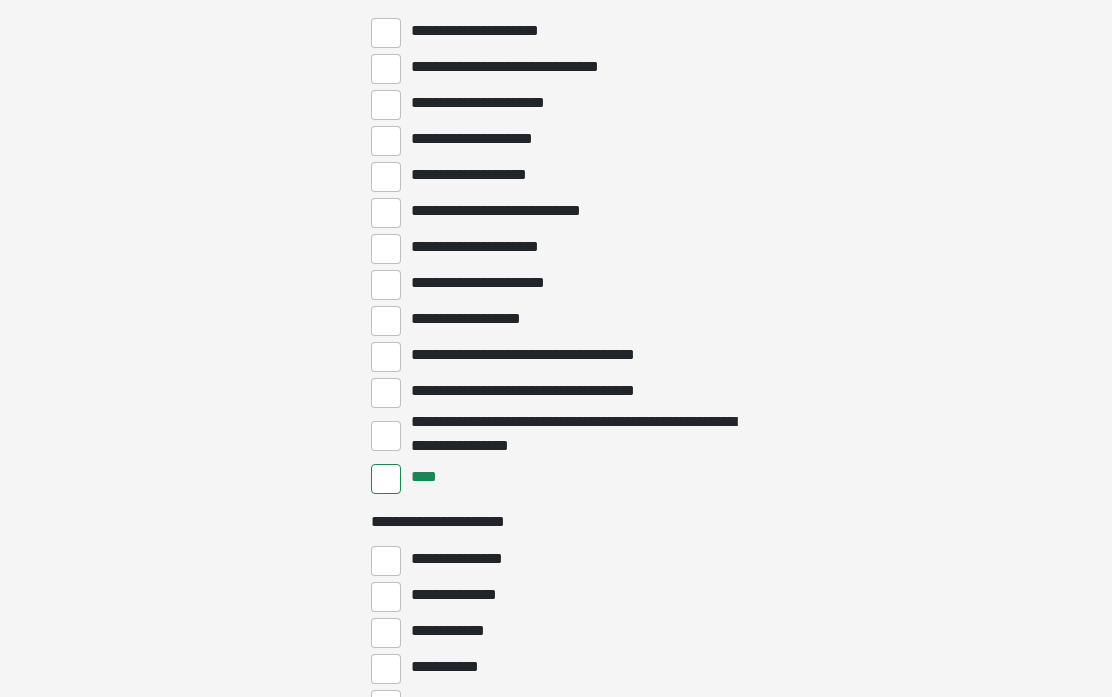 click on "**********" at bounding box center [386, 597] 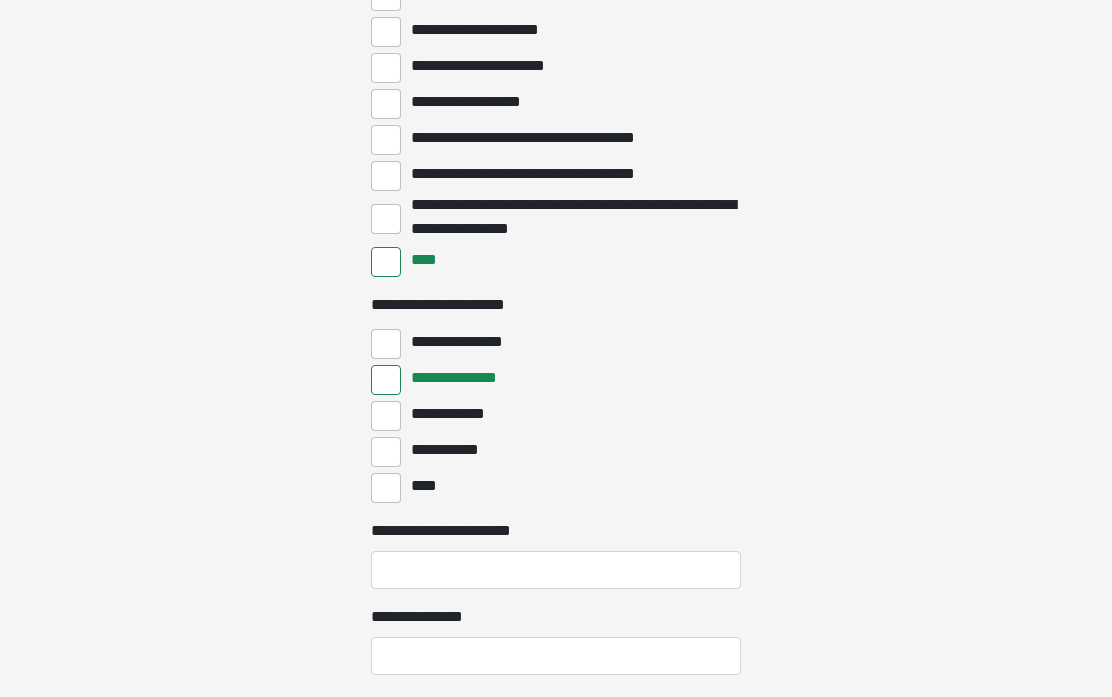 scroll, scrollTop: 974, scrollLeft: 0, axis: vertical 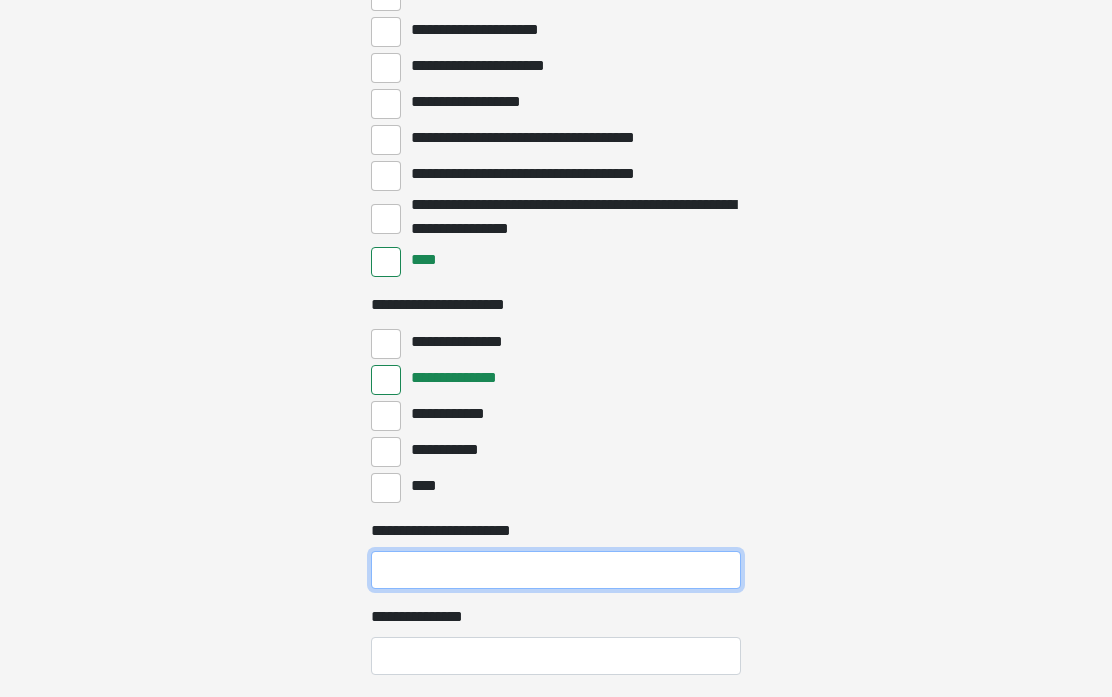 click on "**********" at bounding box center (556, 570) 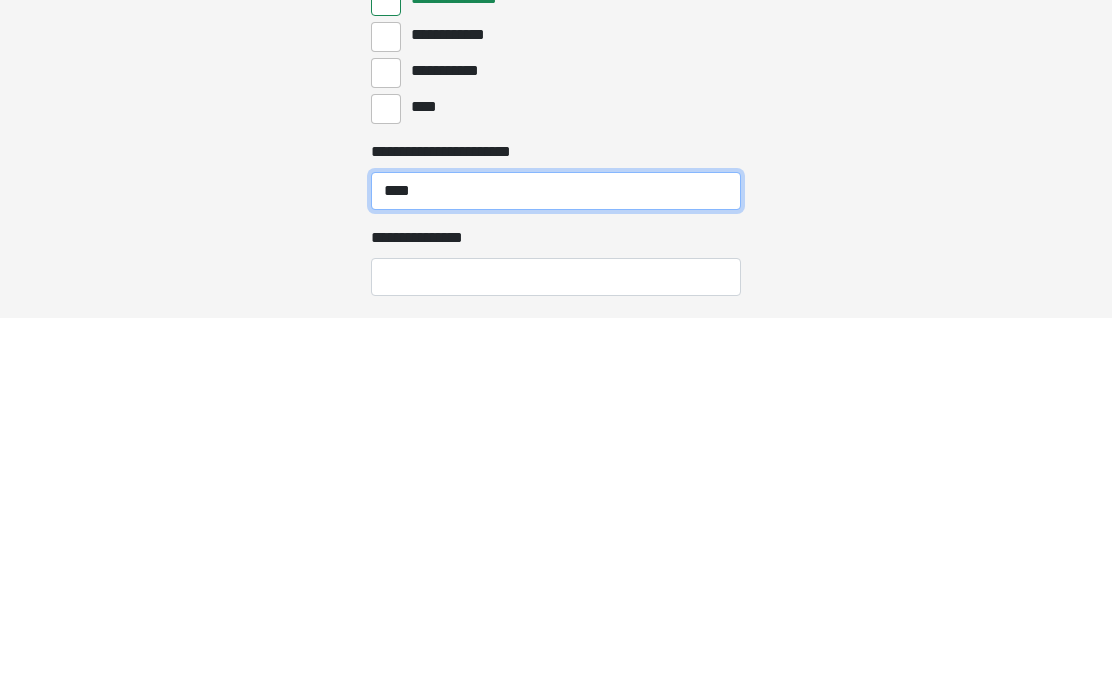 type on "****" 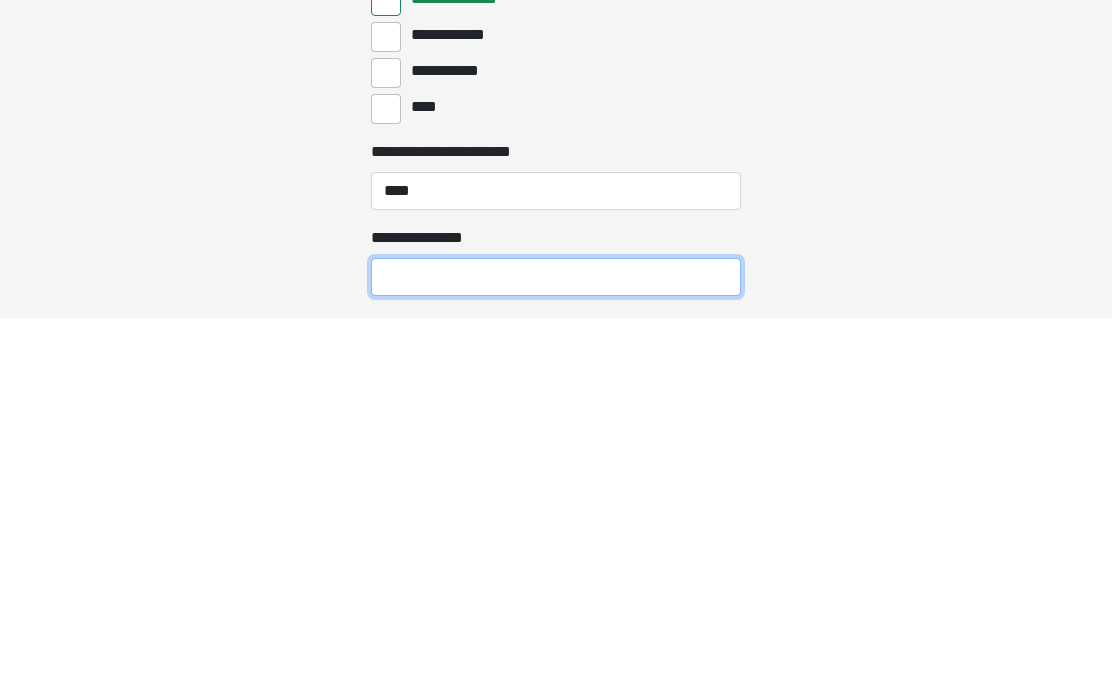 click on "**********" at bounding box center (556, 656) 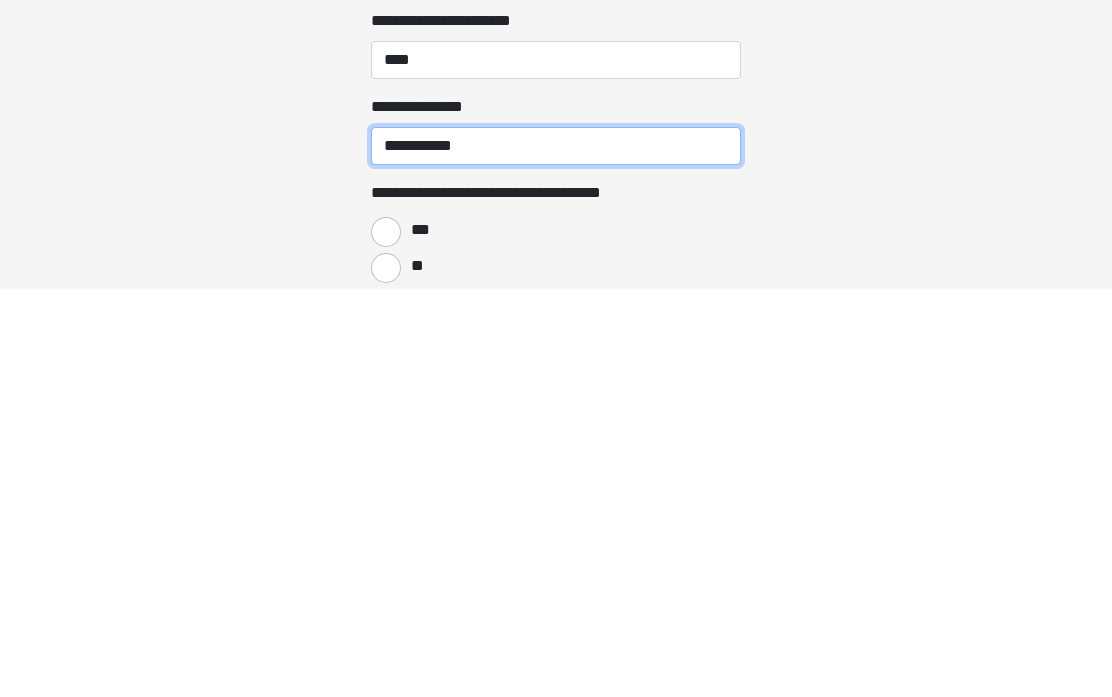 scroll, scrollTop: 1078, scrollLeft: 0, axis: vertical 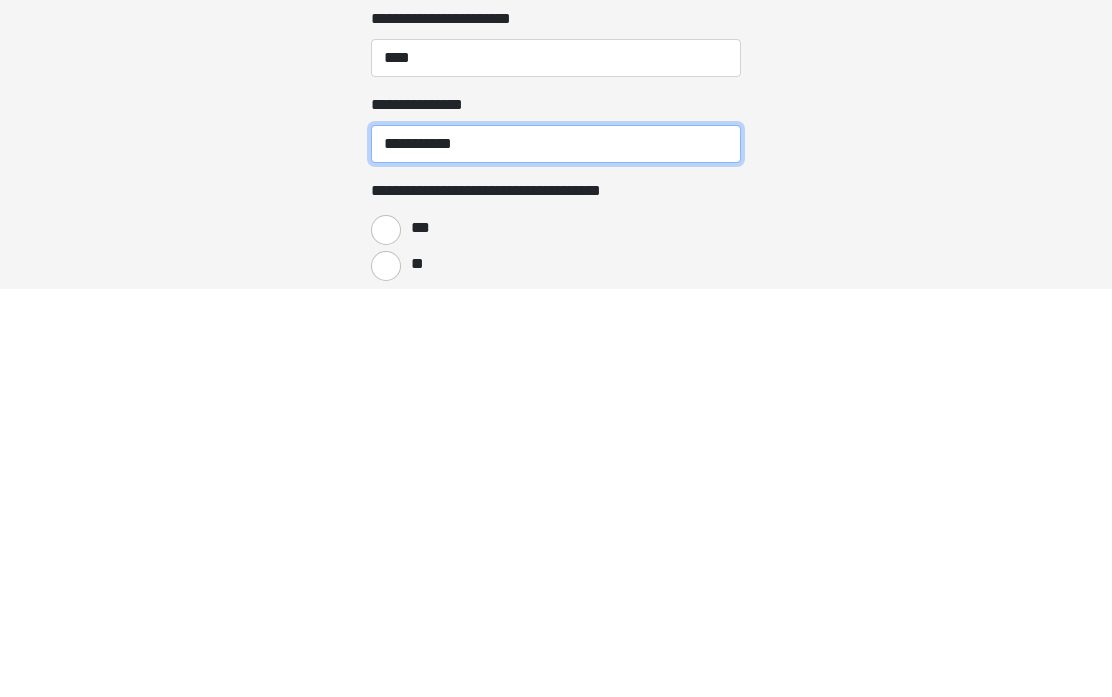 type on "**********" 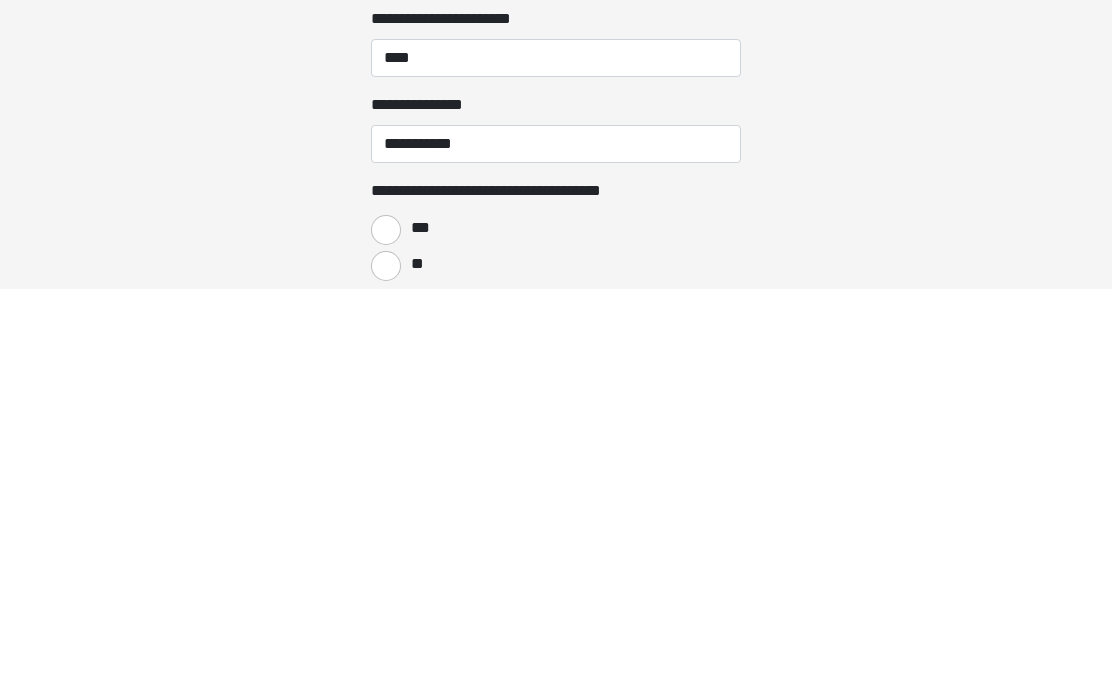 click on "**" at bounding box center [386, 674] 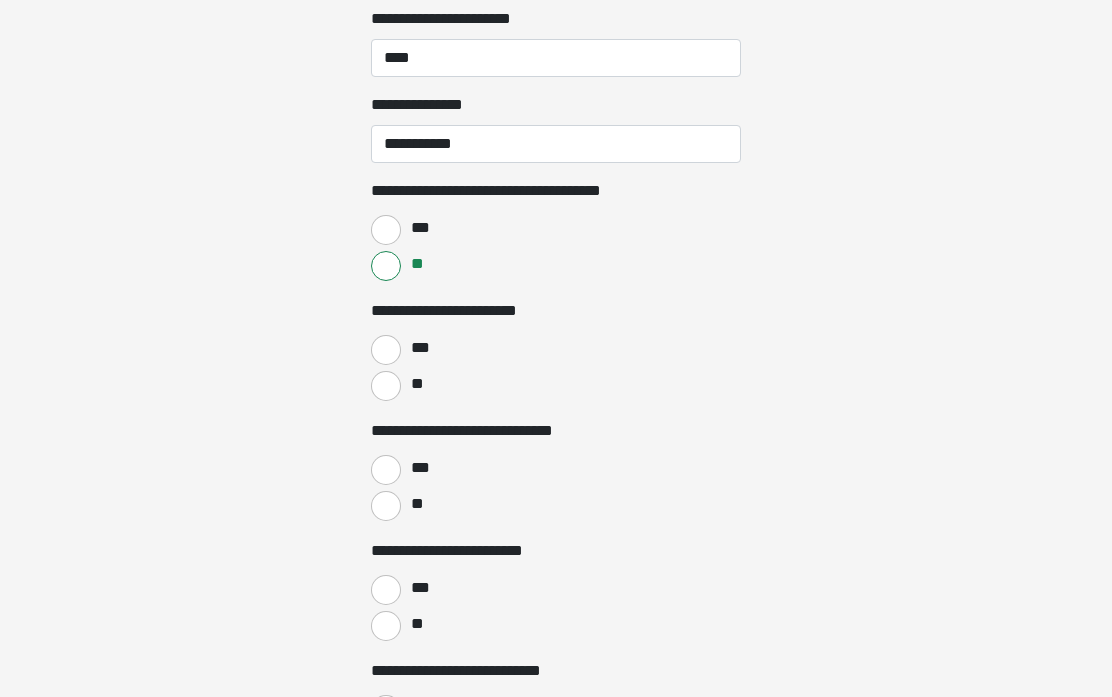 click on "**" at bounding box center [386, 386] 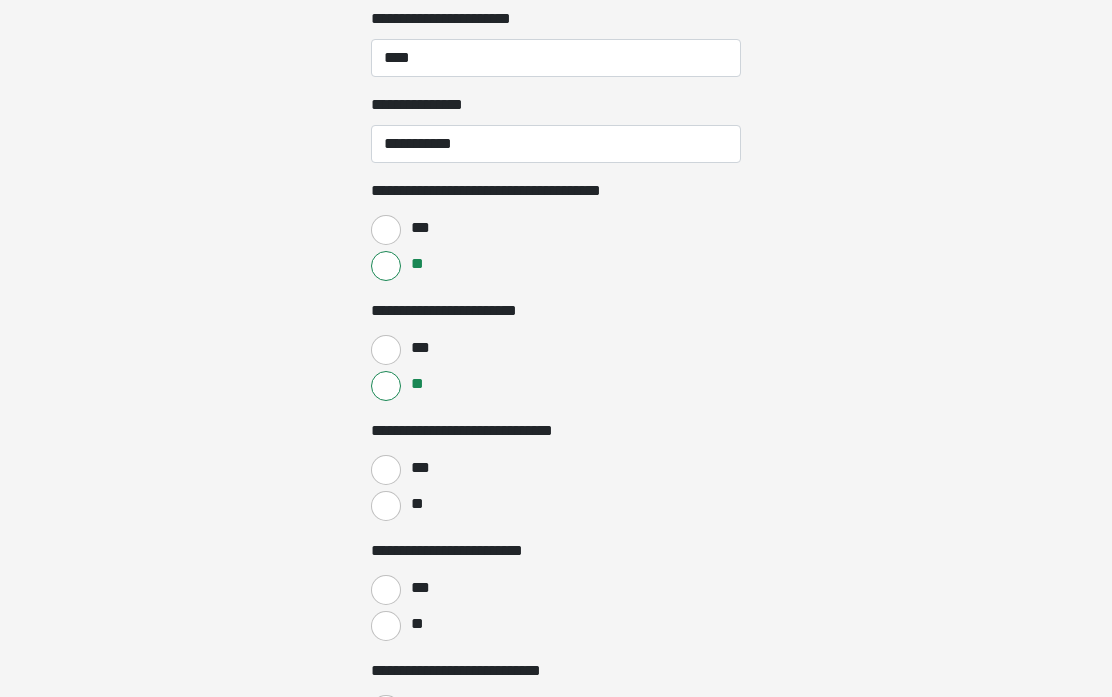 click on "**" at bounding box center [386, 506] 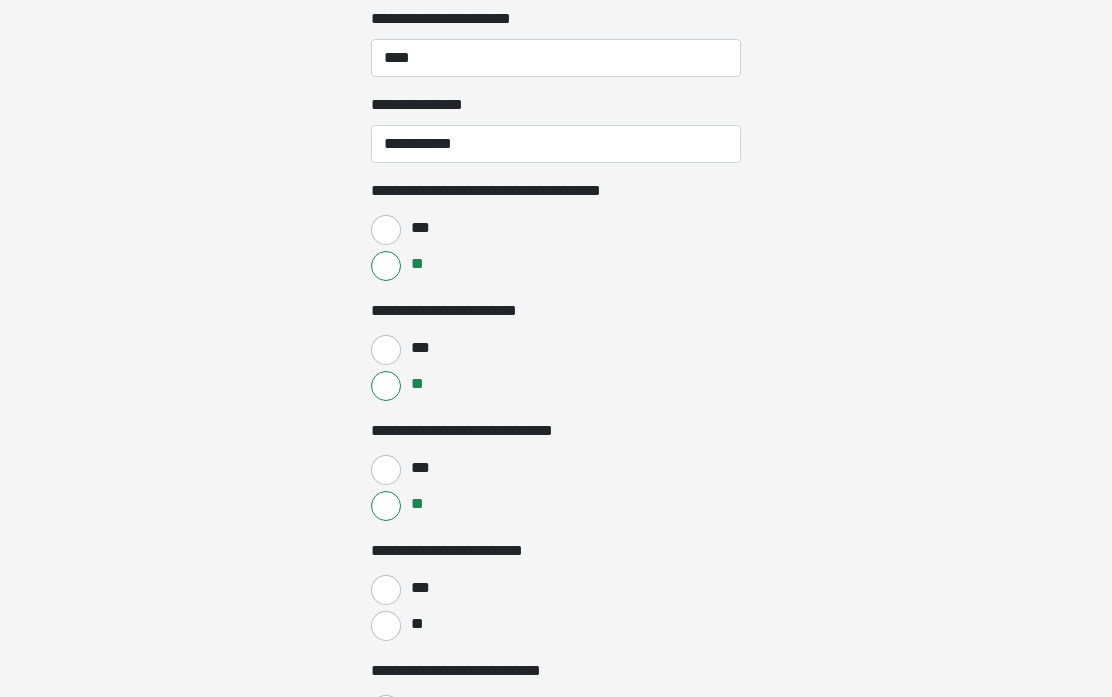 click on "***" at bounding box center (386, 590) 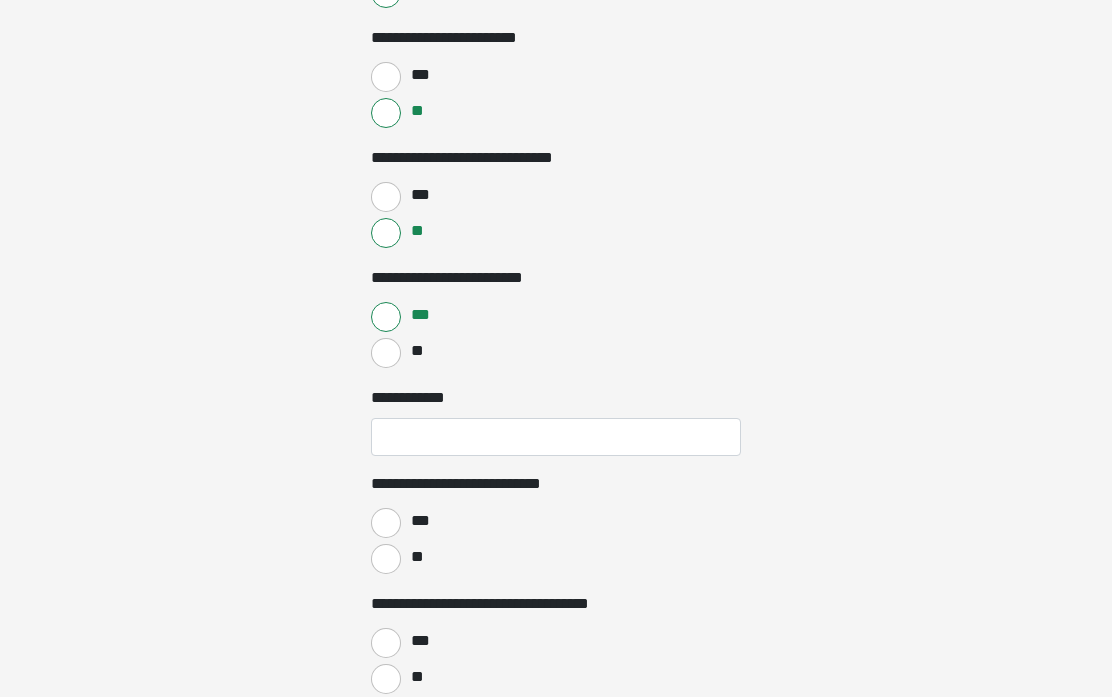 scroll, scrollTop: 1763, scrollLeft: 0, axis: vertical 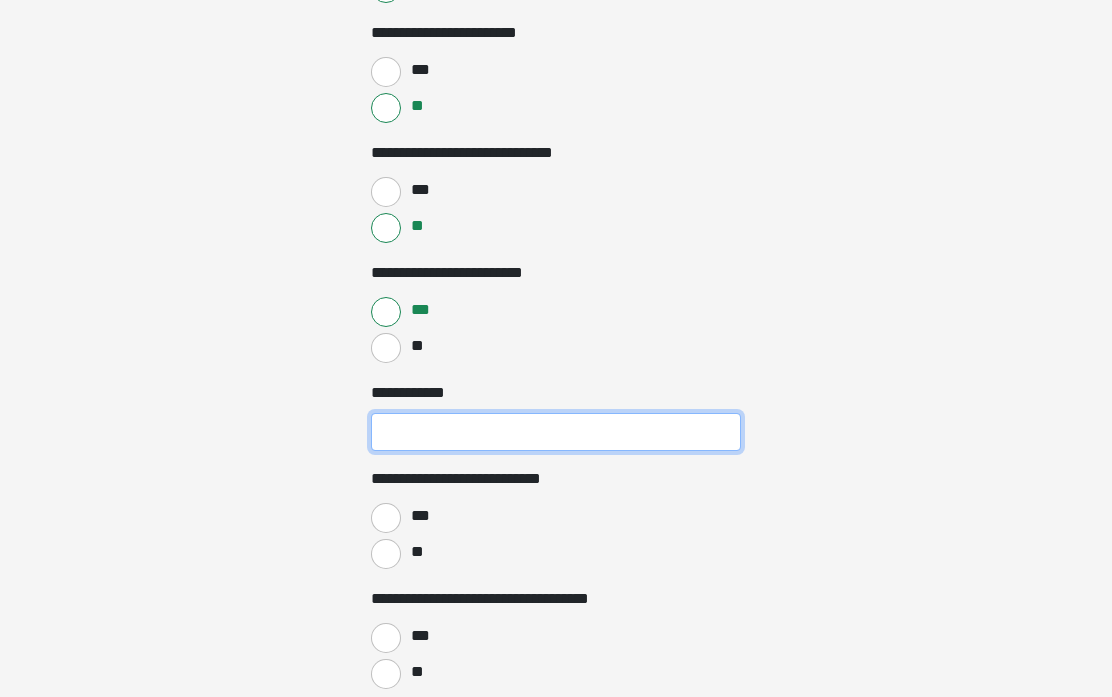 click on "**********" at bounding box center [556, 433] 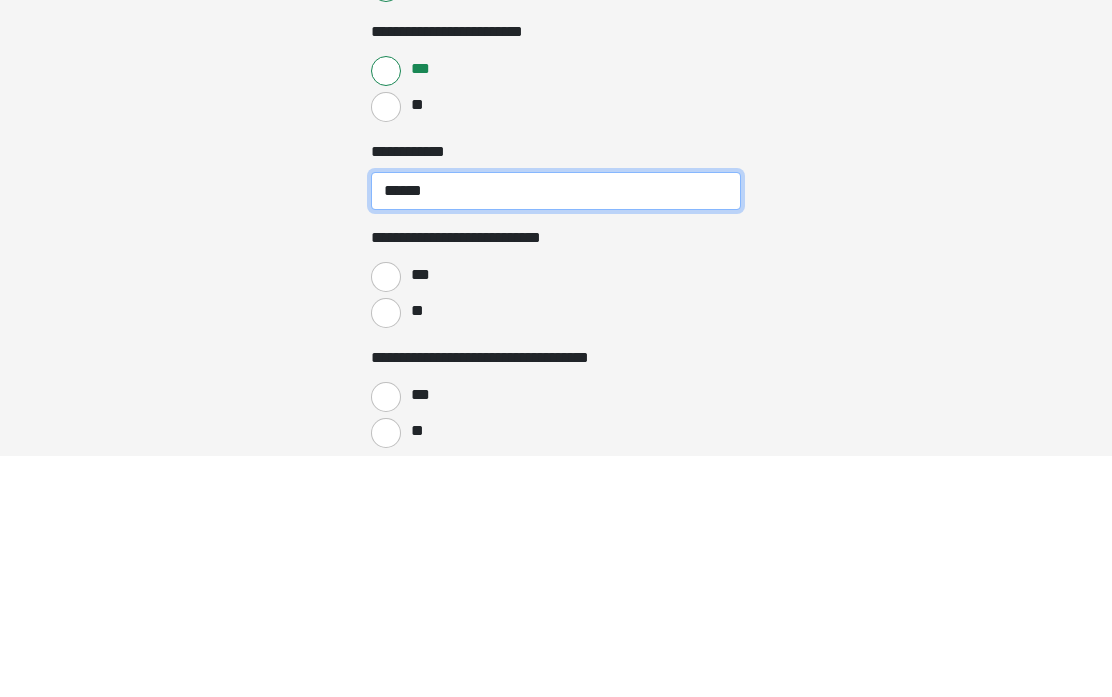 type on "******" 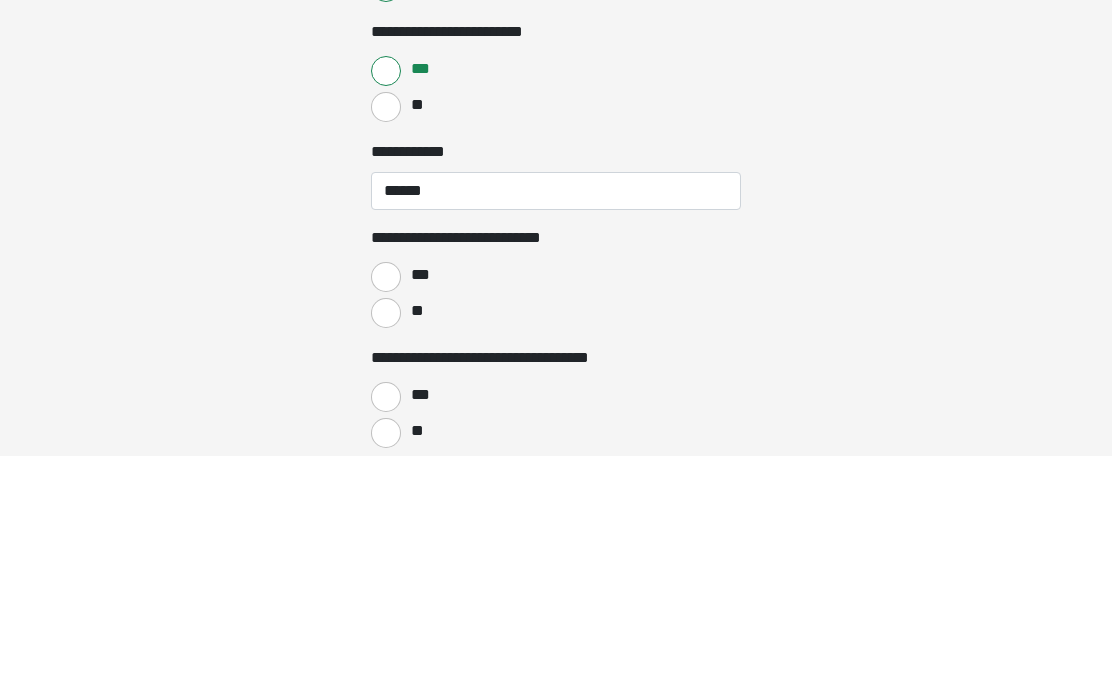 click on "***" at bounding box center (386, 519) 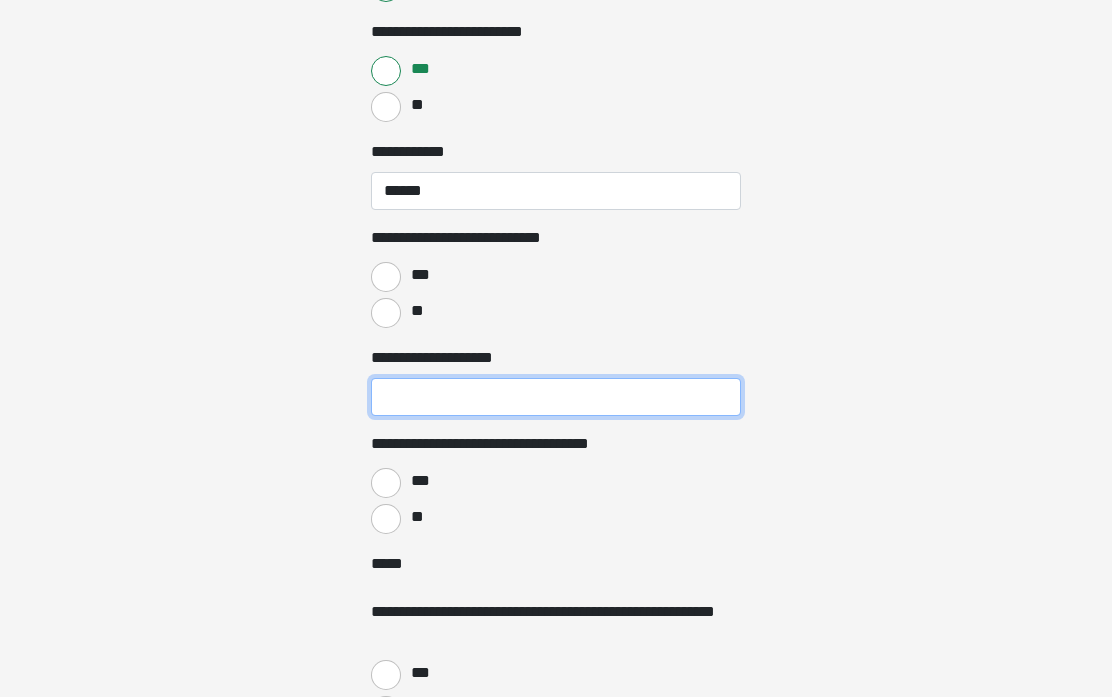 click on "**********" at bounding box center [556, 397] 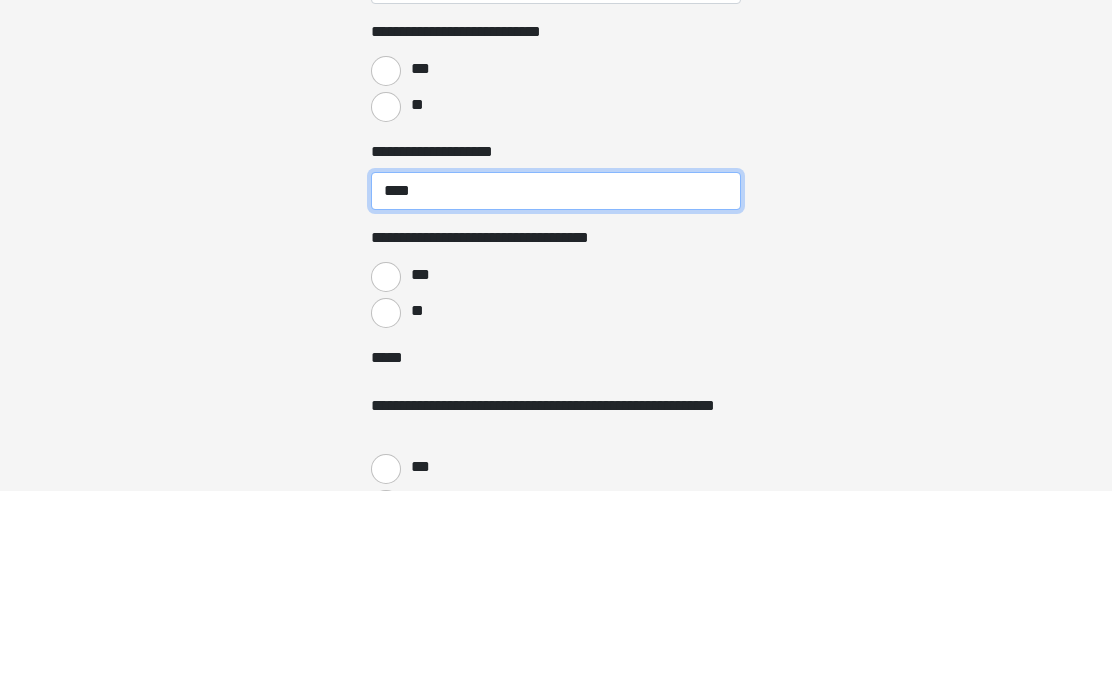 type on "****" 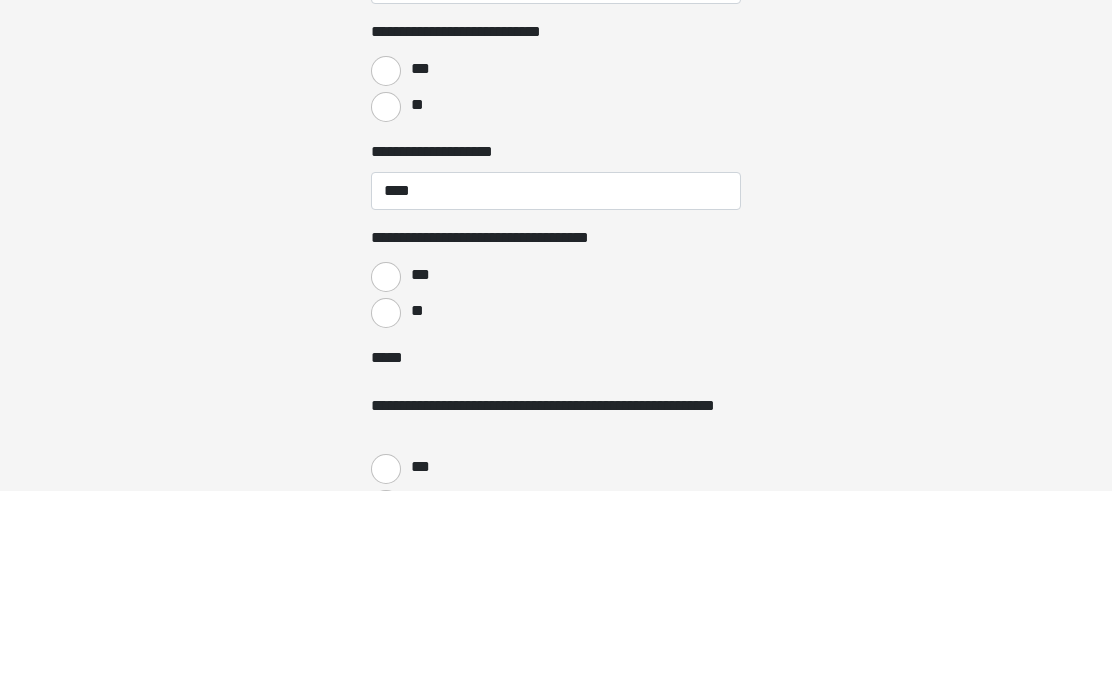 click on "***" at bounding box center (386, 483) 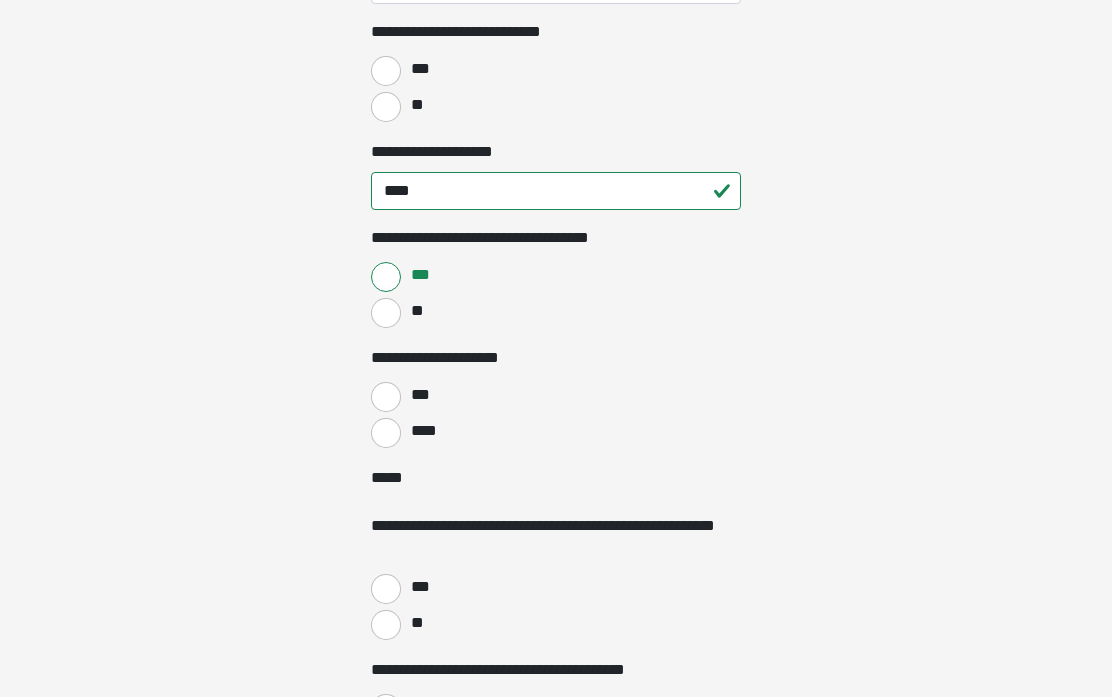 click on "****" at bounding box center [386, 433] 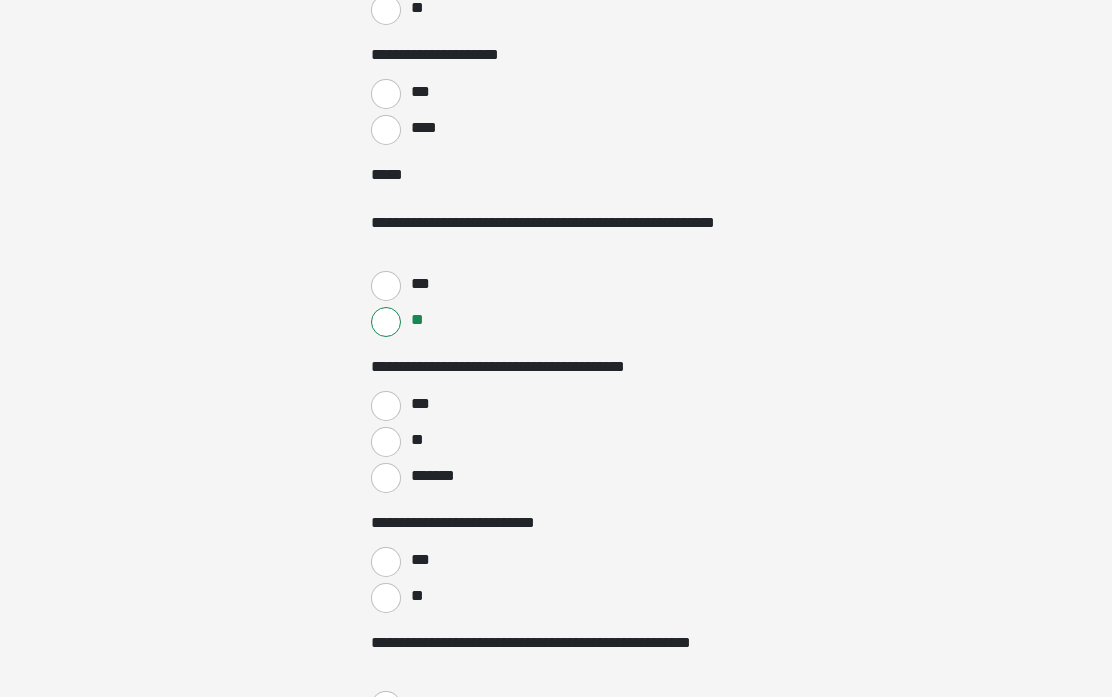scroll, scrollTop: 2514, scrollLeft: 0, axis: vertical 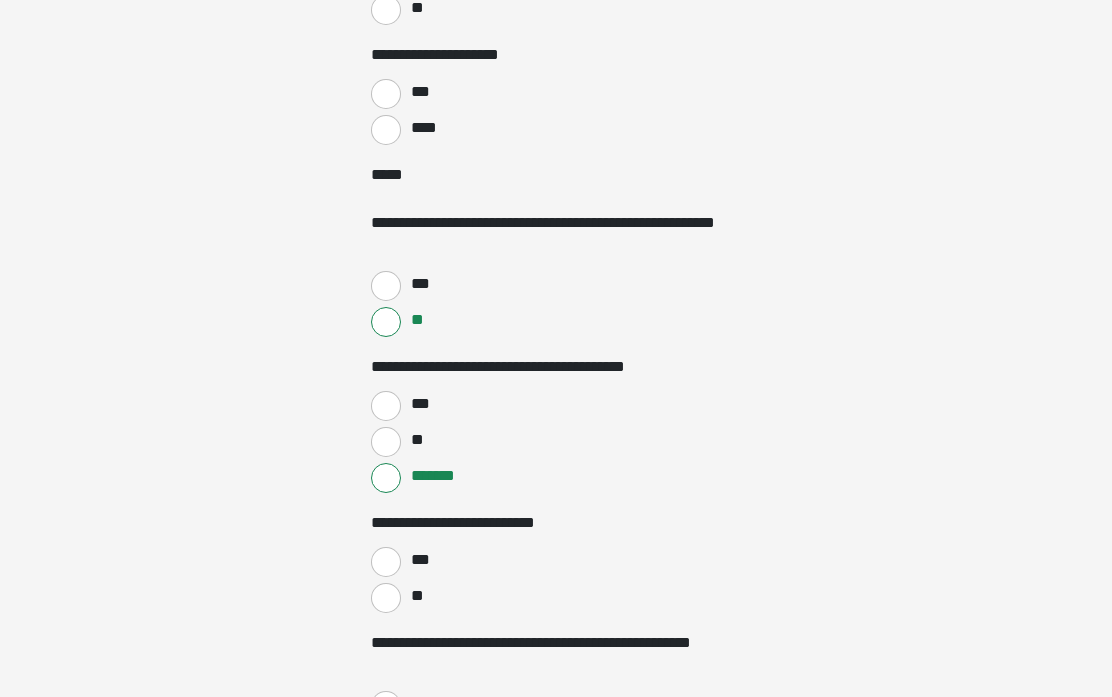 click on "**" at bounding box center [386, 598] 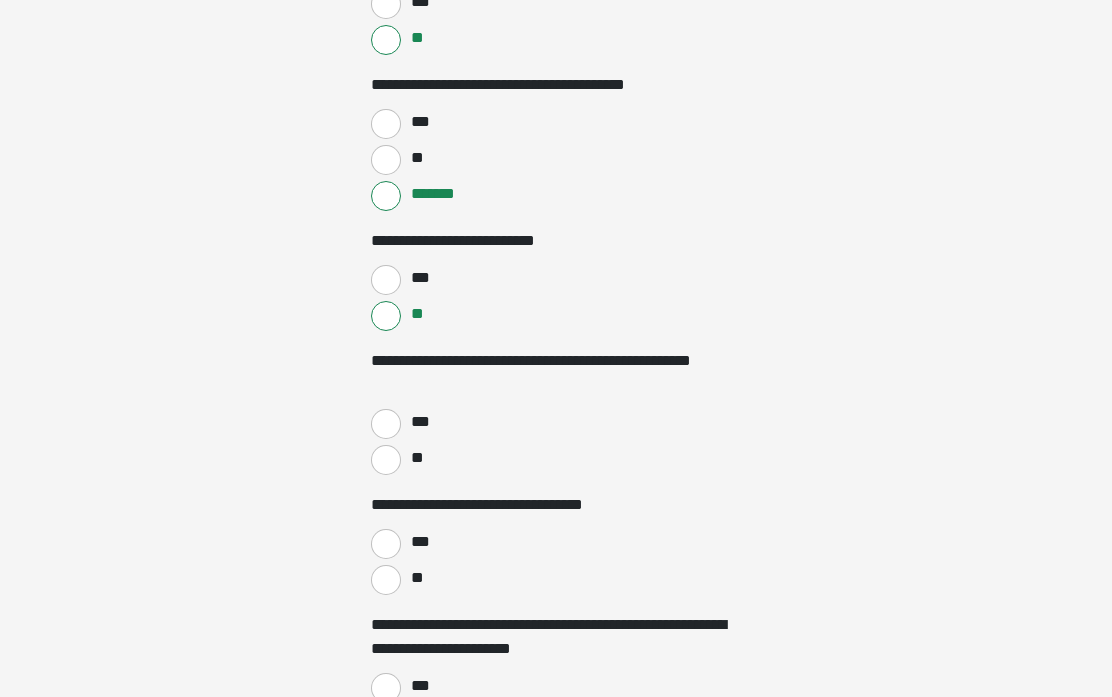 scroll, scrollTop: 2799, scrollLeft: 0, axis: vertical 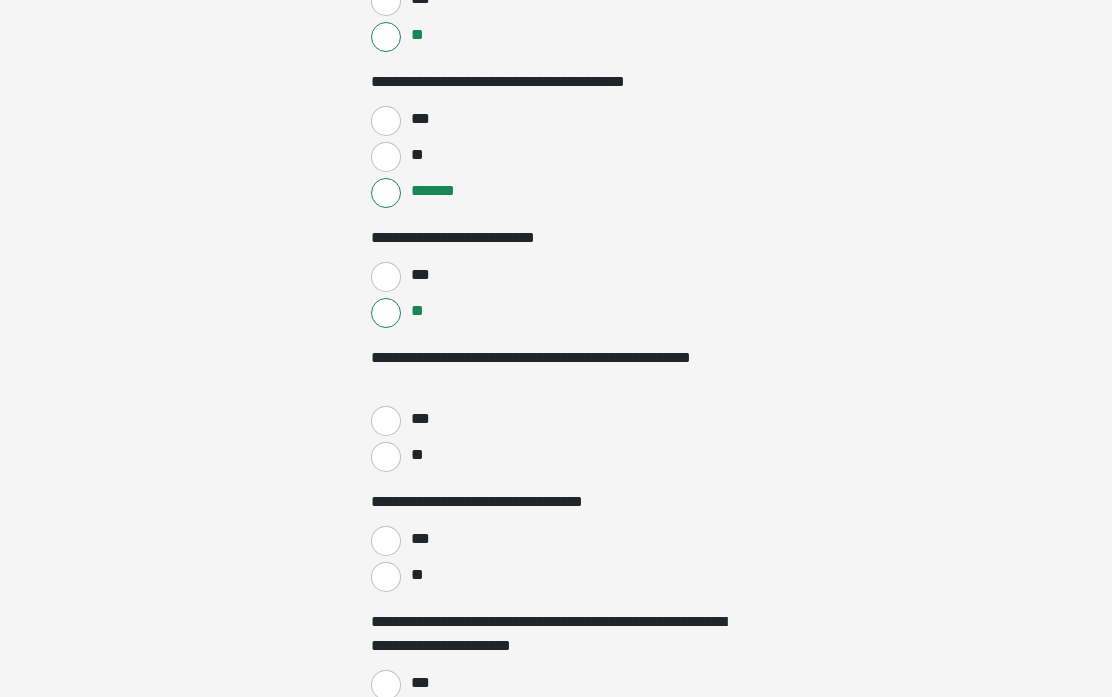 click on "**" at bounding box center [386, 457] 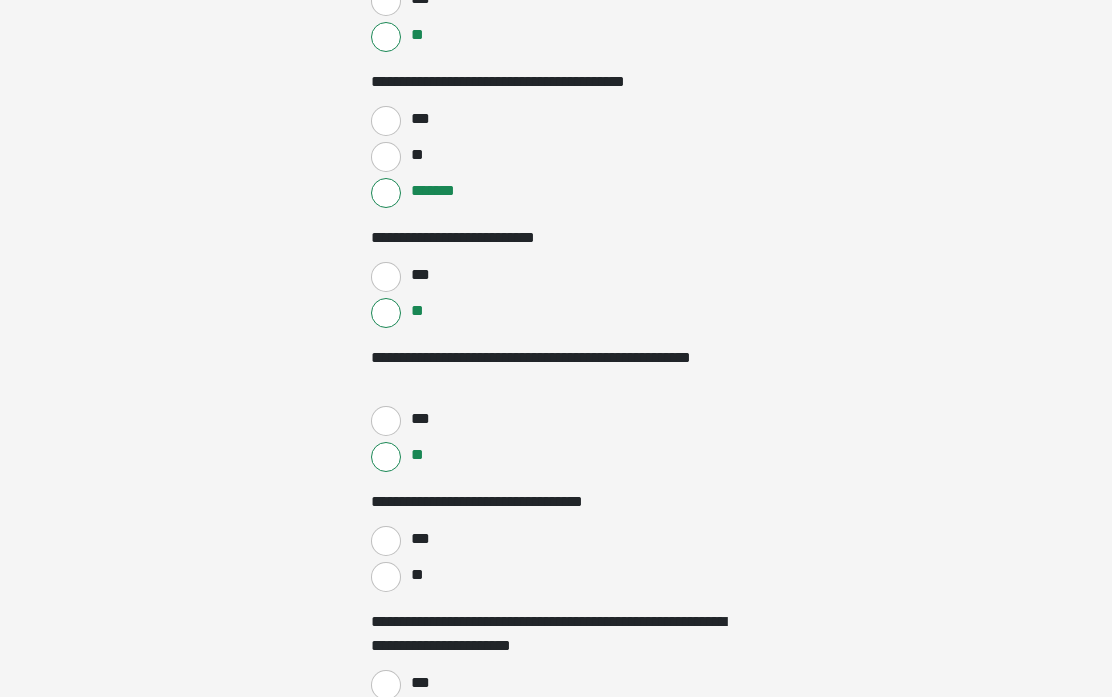 click on "**" at bounding box center (386, 577) 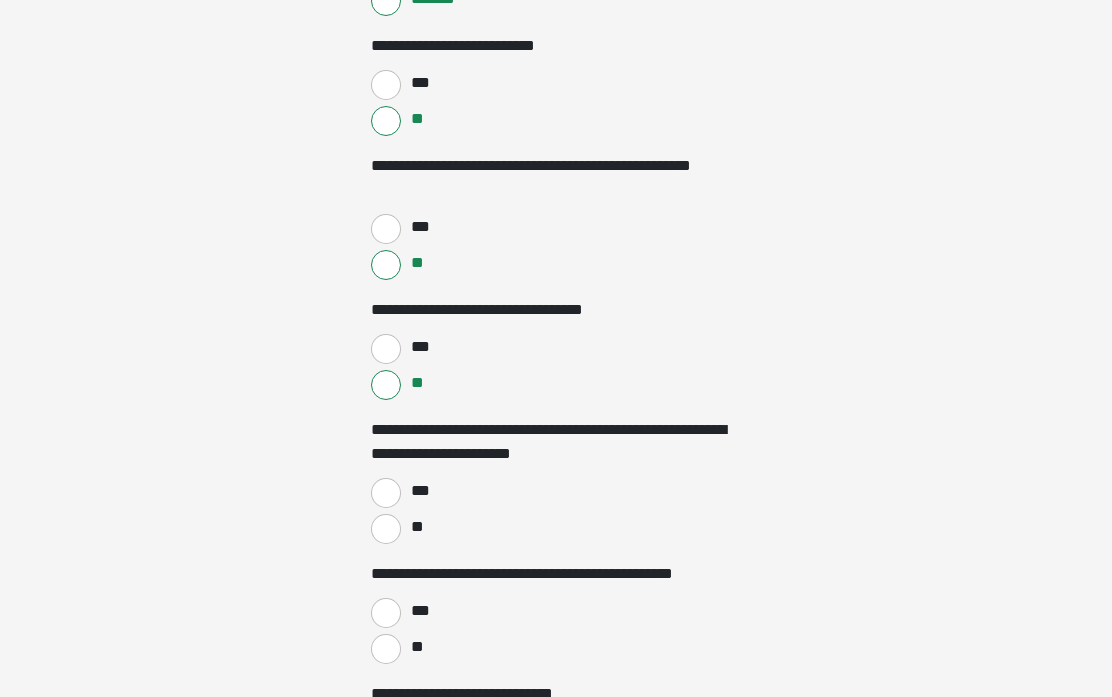 scroll, scrollTop: 2993, scrollLeft: 0, axis: vertical 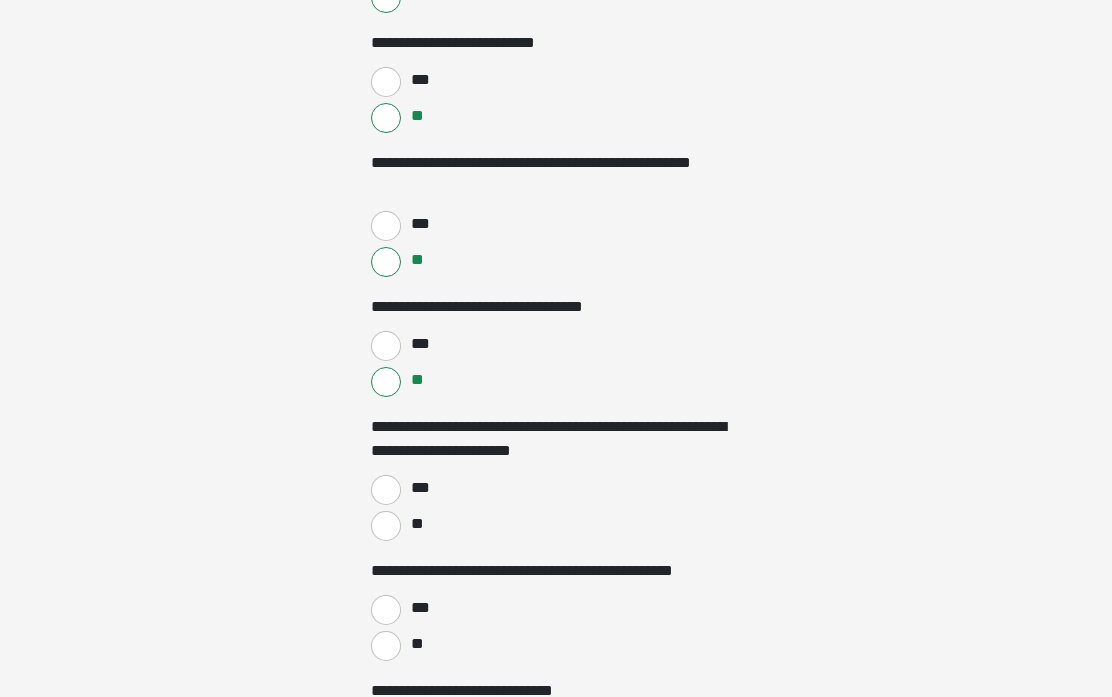 click on "***" at bounding box center (420, 489) 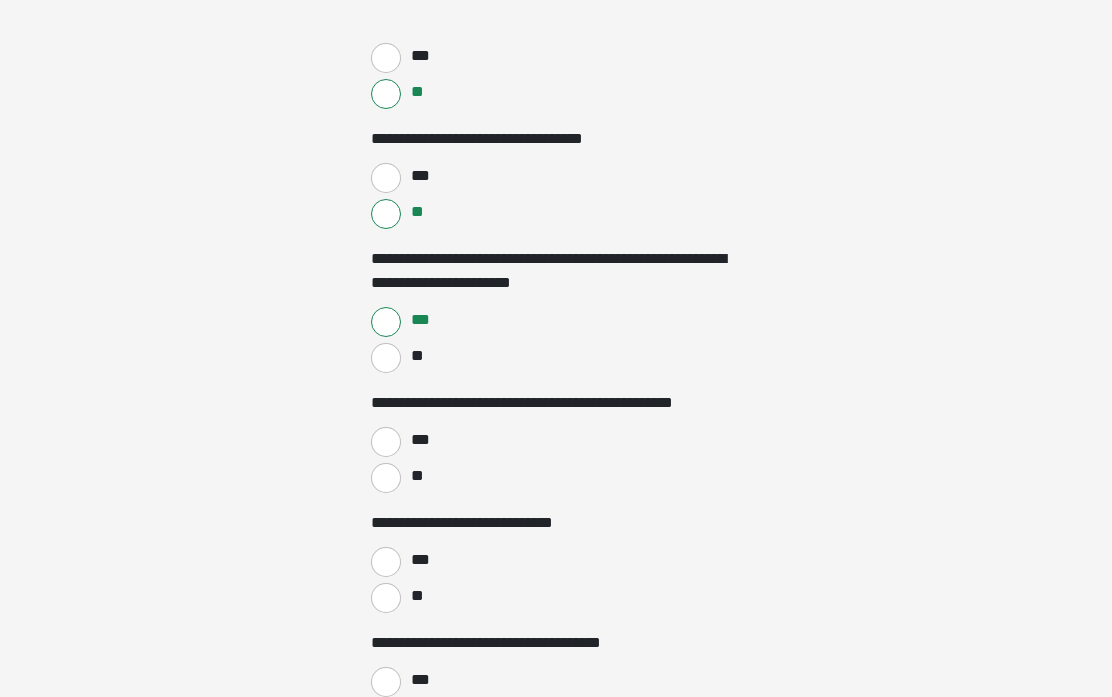 scroll, scrollTop: 3162, scrollLeft: 0, axis: vertical 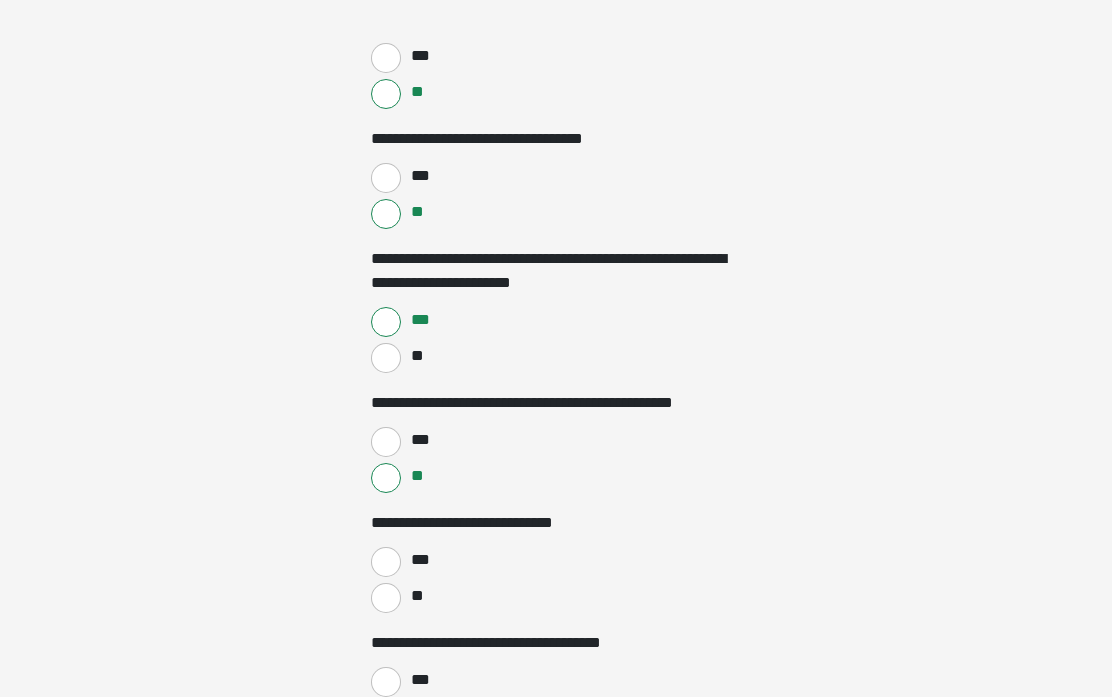click on "**" at bounding box center (386, 598) 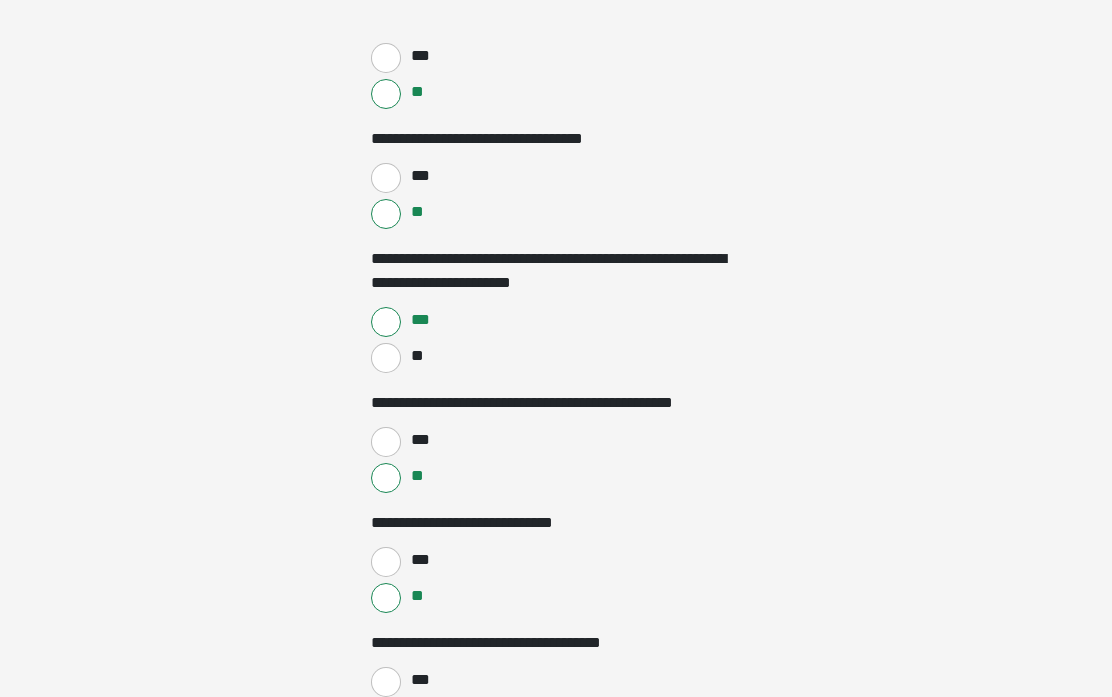 click on "**" at bounding box center [386, 718] 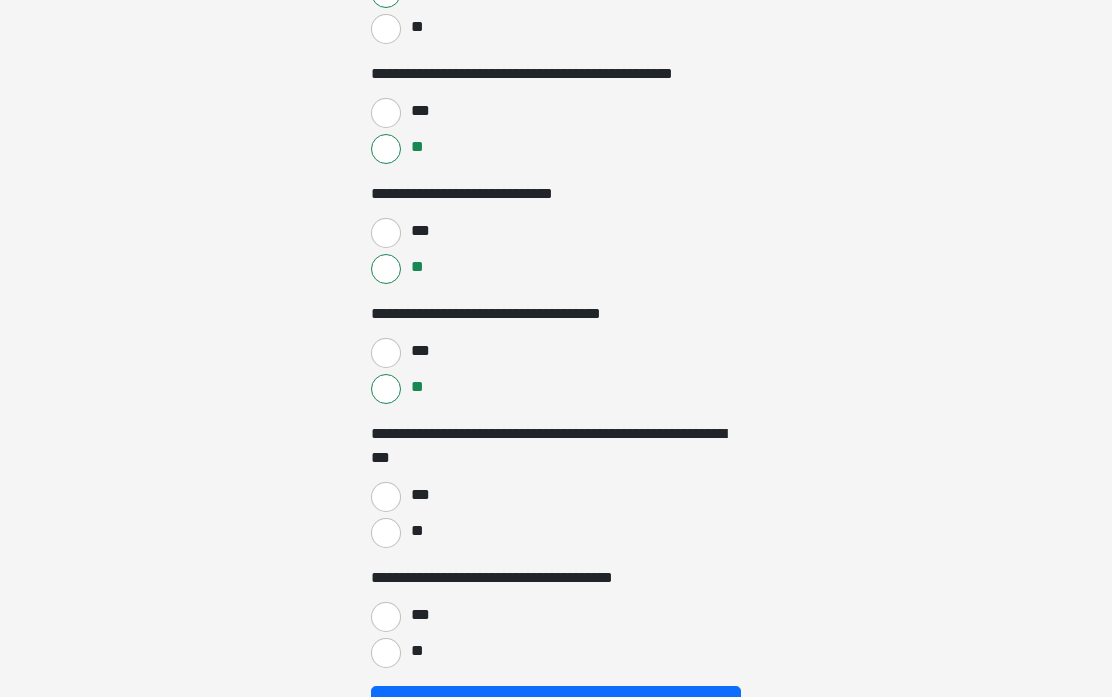 scroll, scrollTop: 3498, scrollLeft: 0, axis: vertical 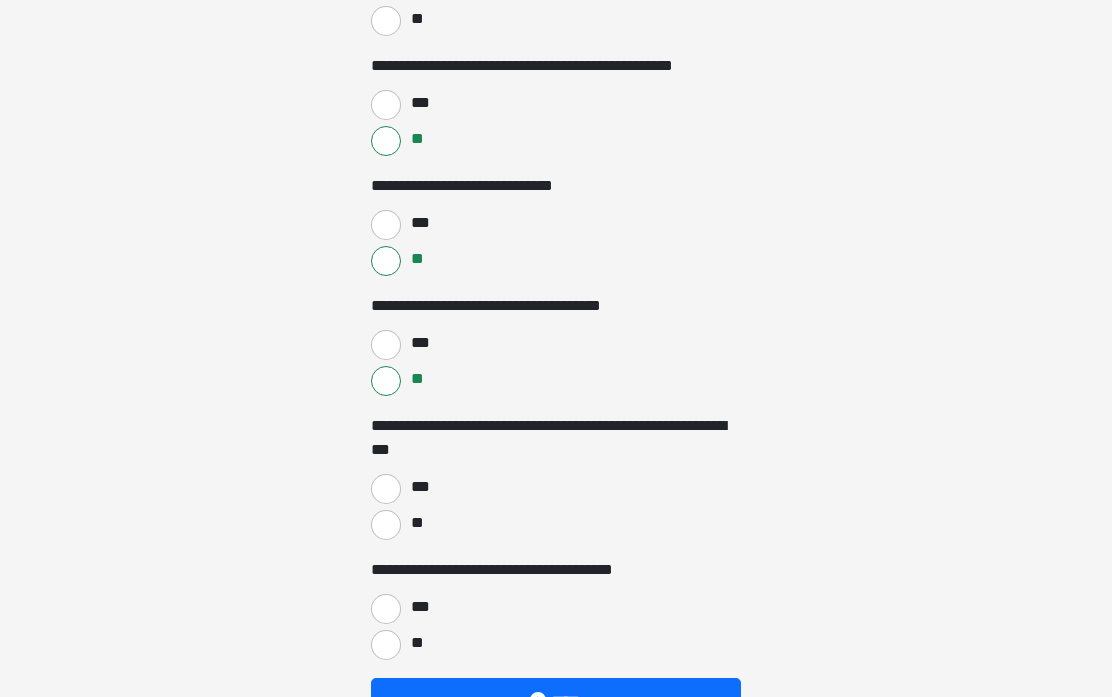 click on "**" at bounding box center [386, 526] 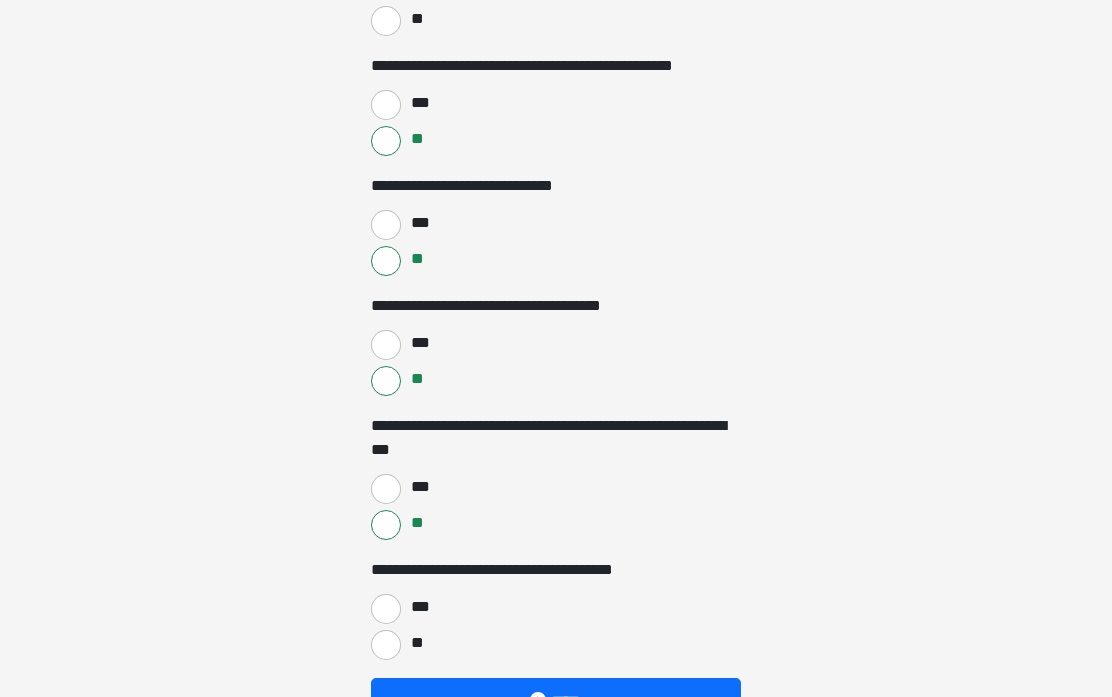 click on "***" at bounding box center (386, 609) 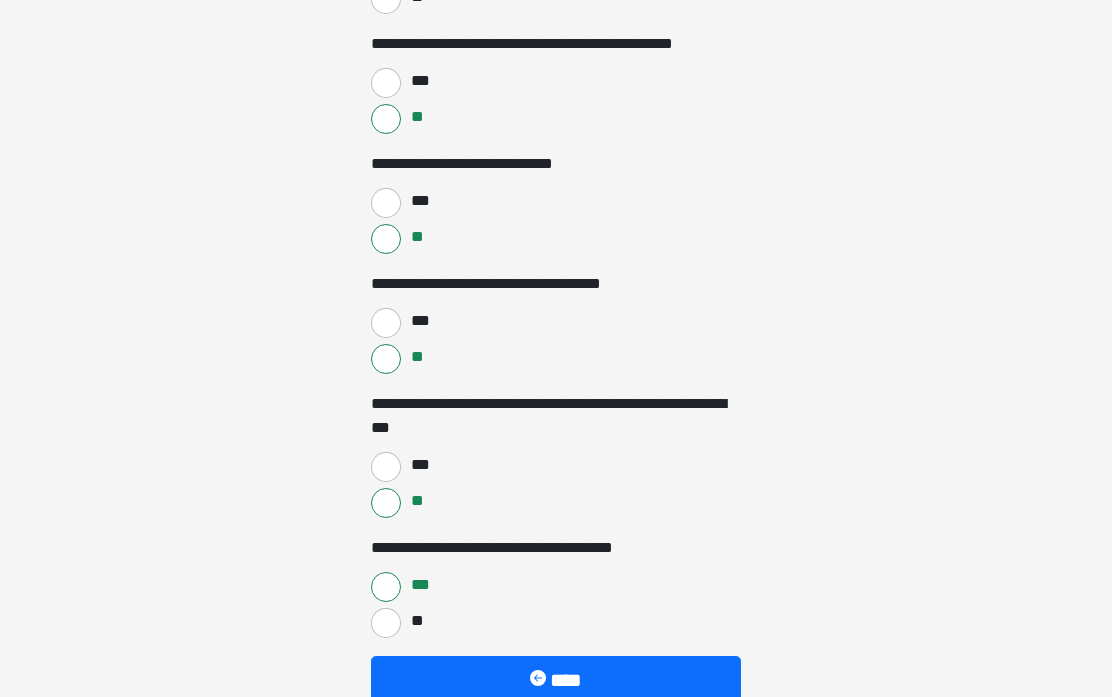 scroll, scrollTop: 3595, scrollLeft: 0, axis: vertical 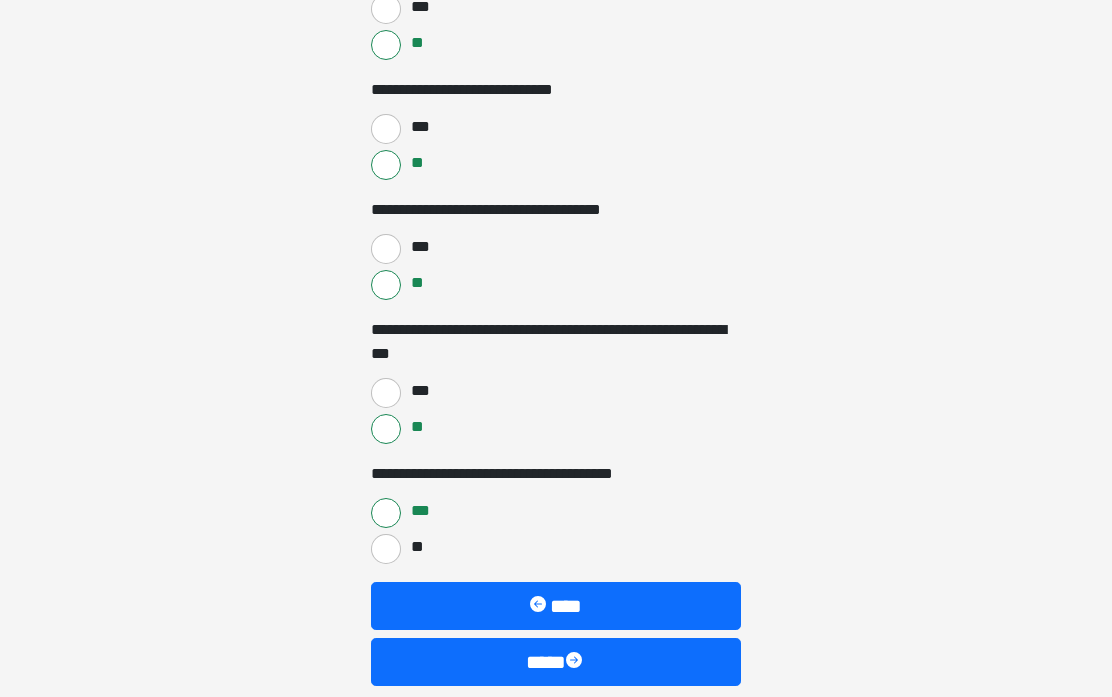 click at bounding box center (576, 662) 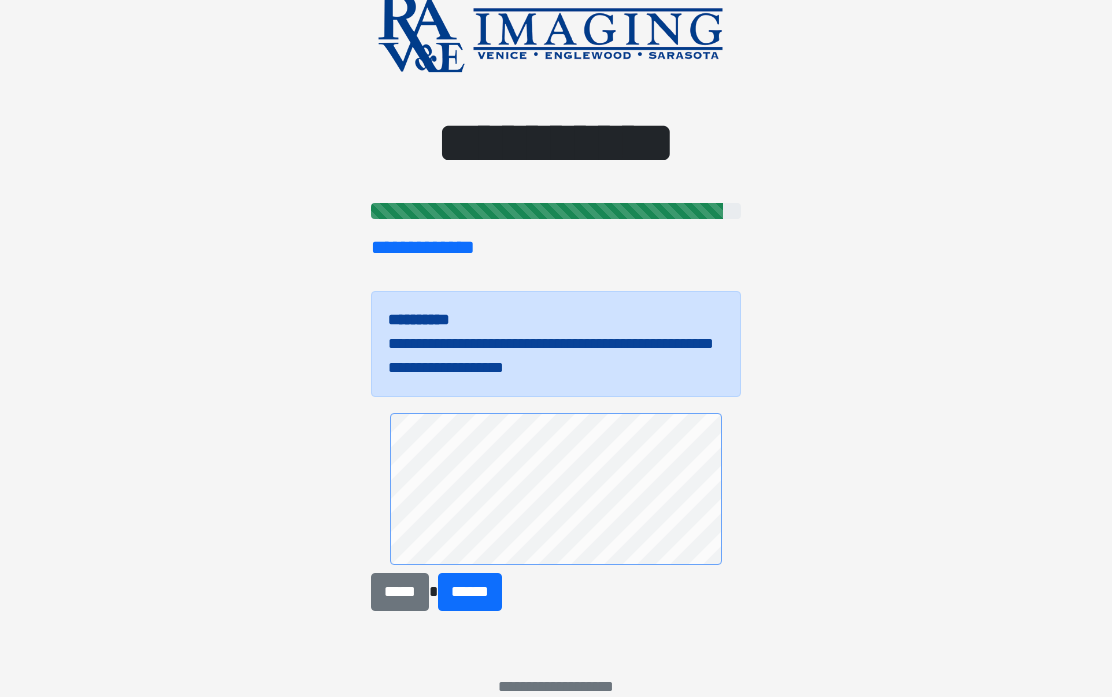 scroll, scrollTop: 69, scrollLeft: 0, axis: vertical 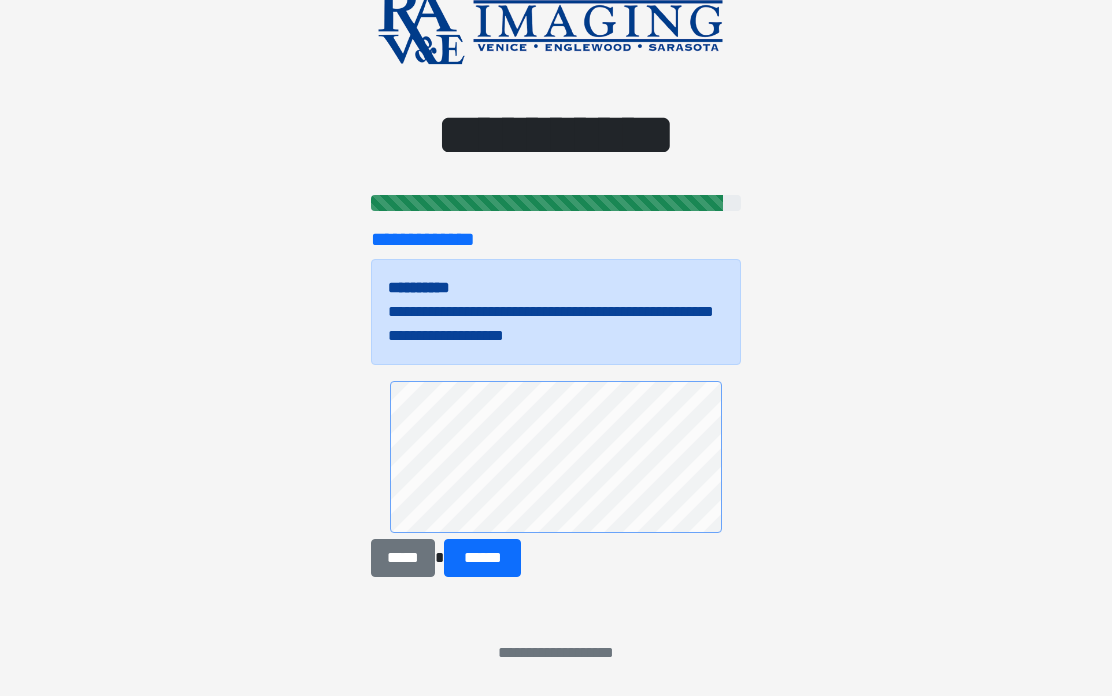 click at bounding box center (556, 461) 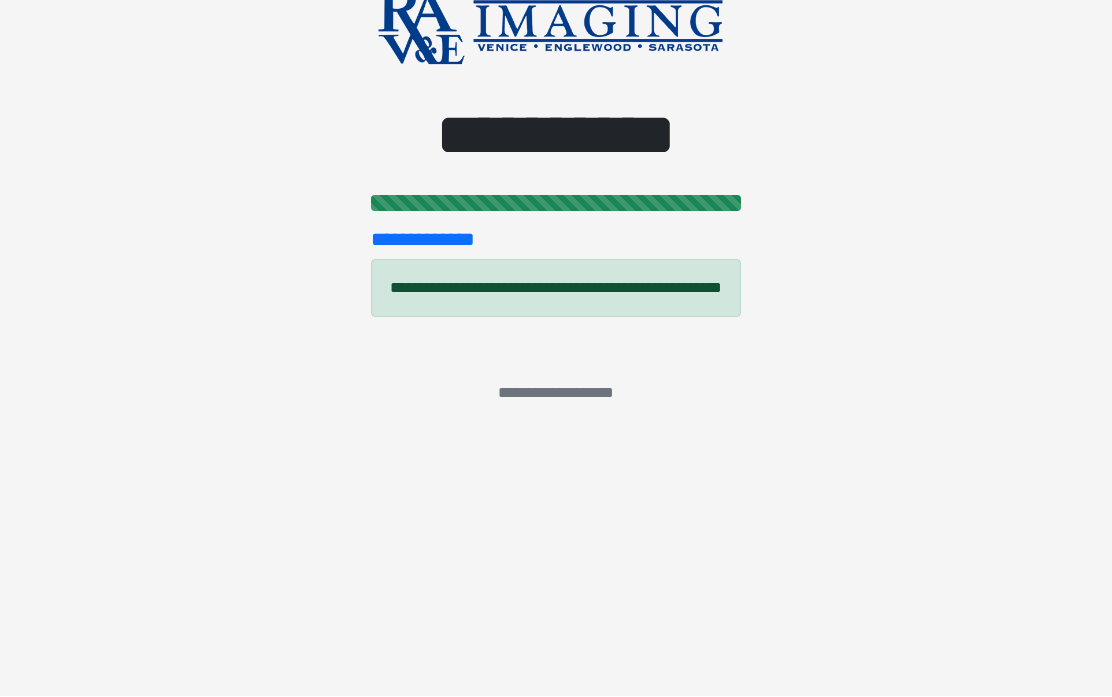 scroll, scrollTop: 0, scrollLeft: 0, axis: both 